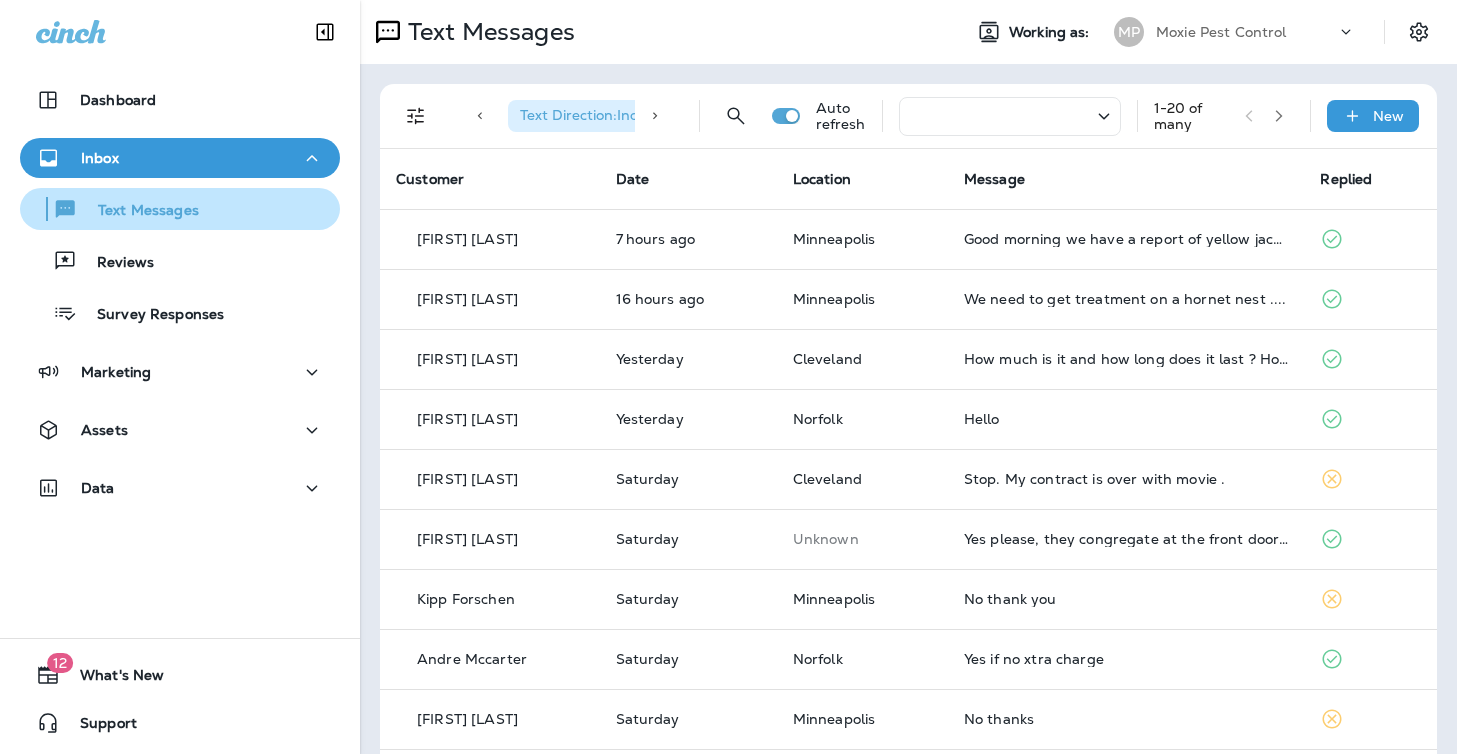 scroll, scrollTop: 0, scrollLeft: 0, axis: both 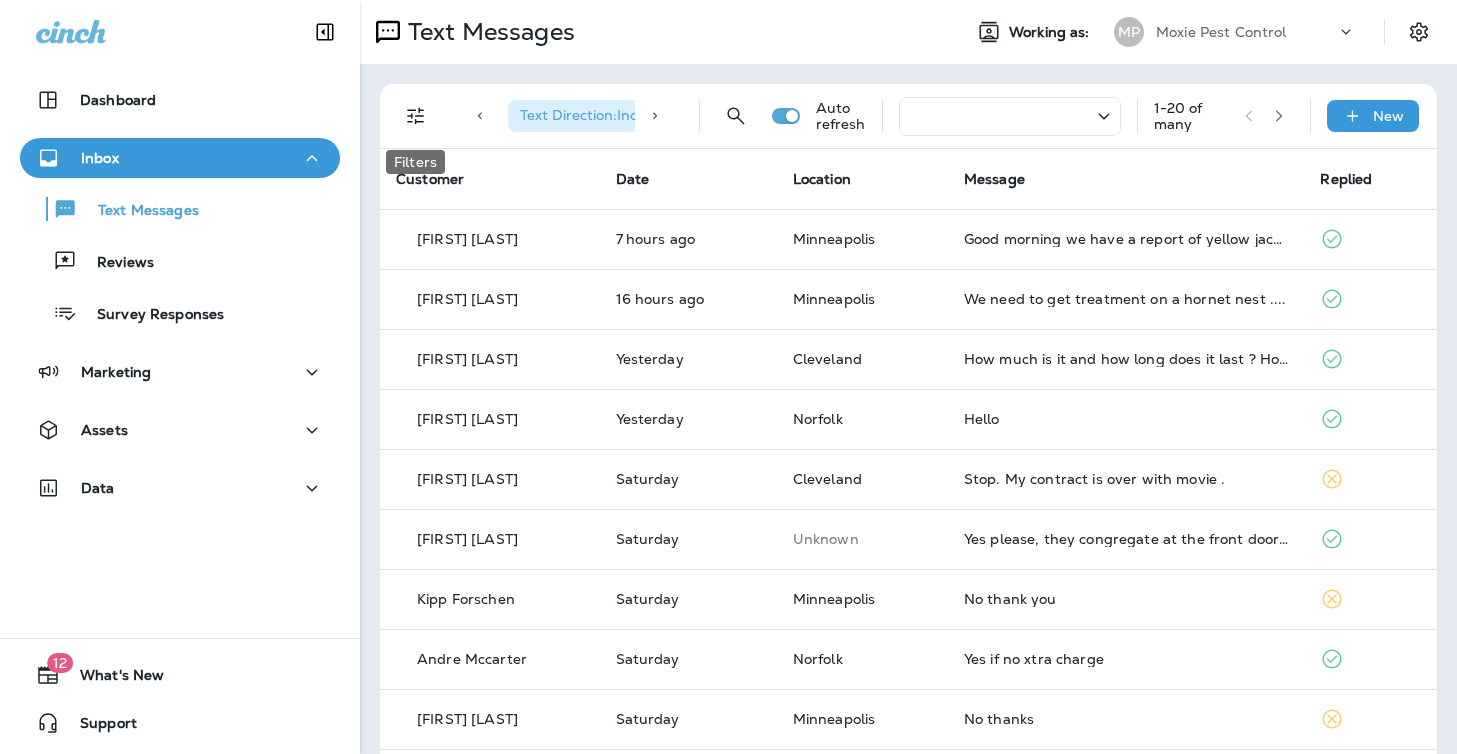 click 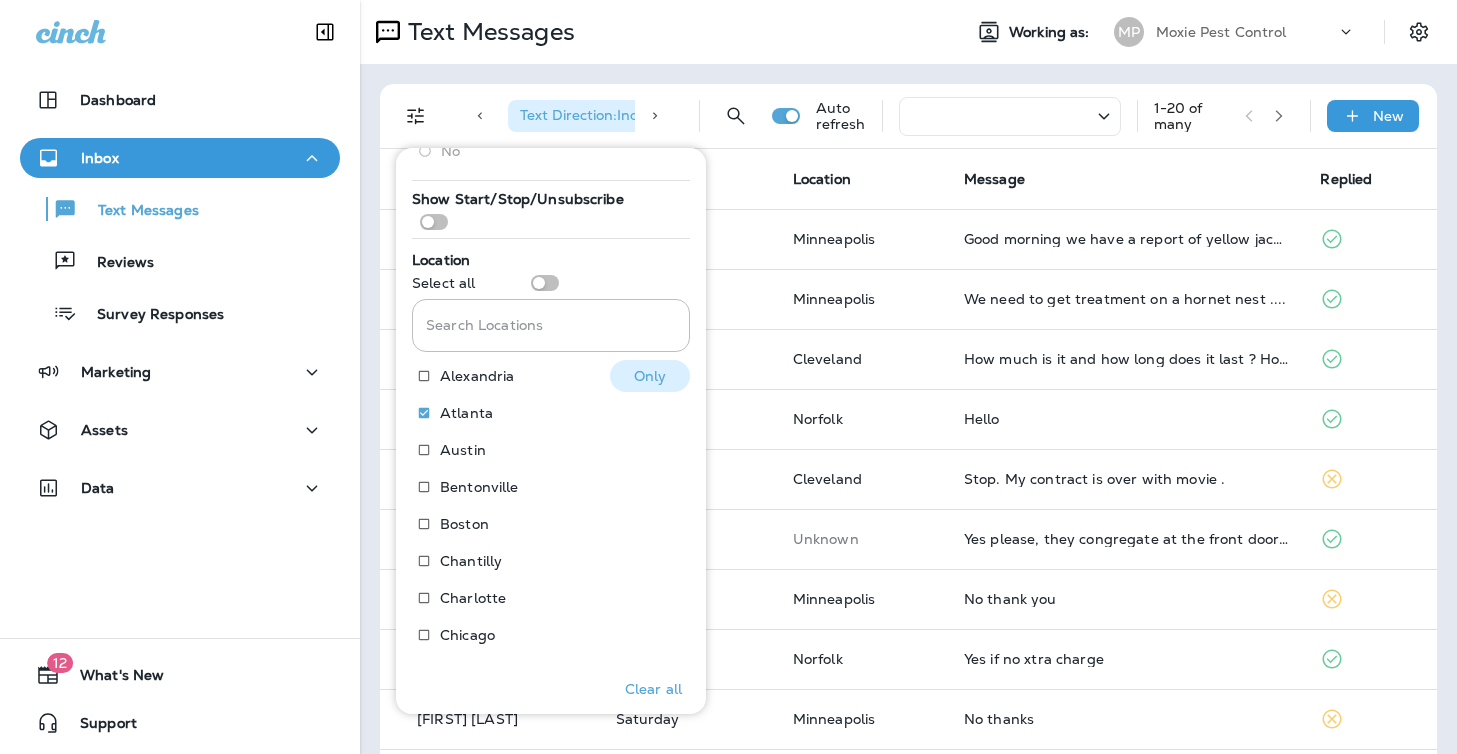 scroll, scrollTop: 302, scrollLeft: 0, axis: vertical 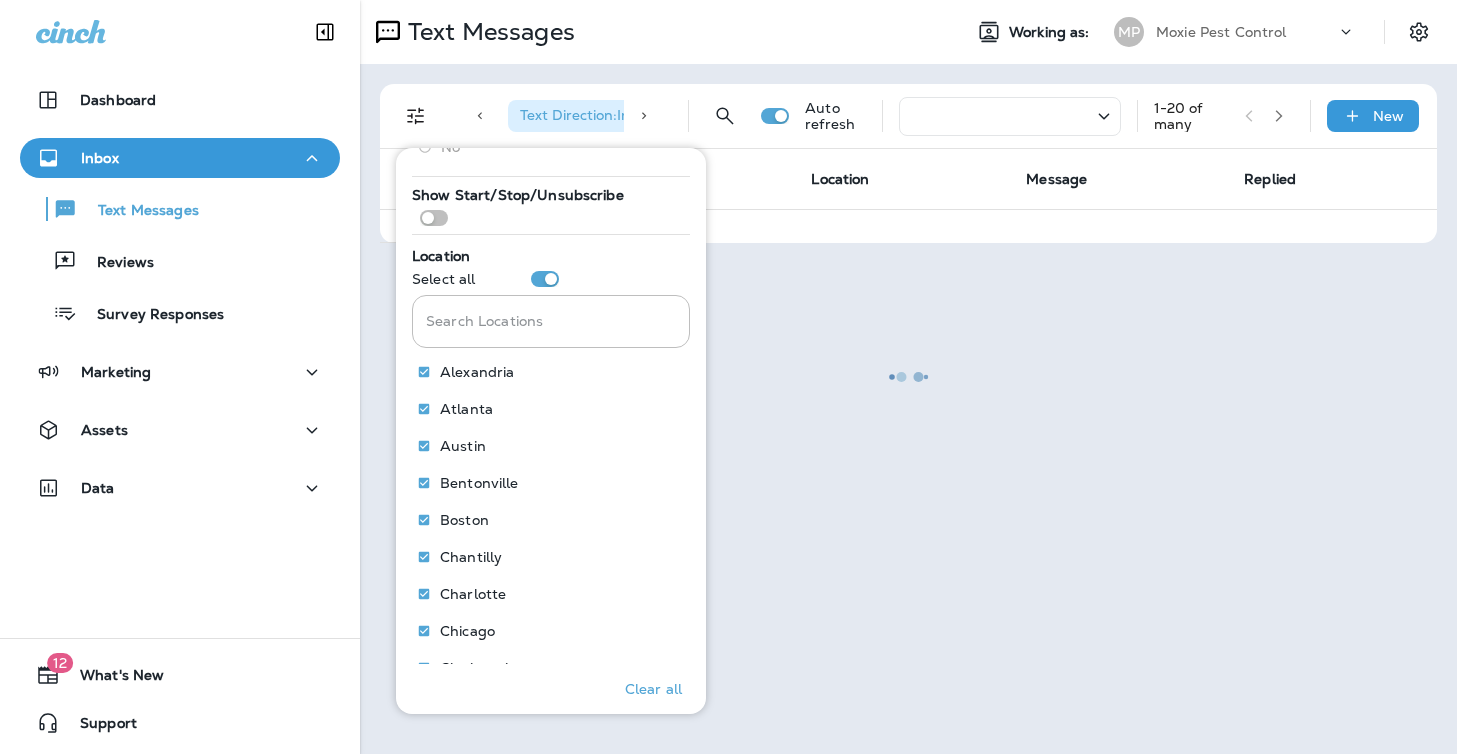 click at bounding box center (908, 377) 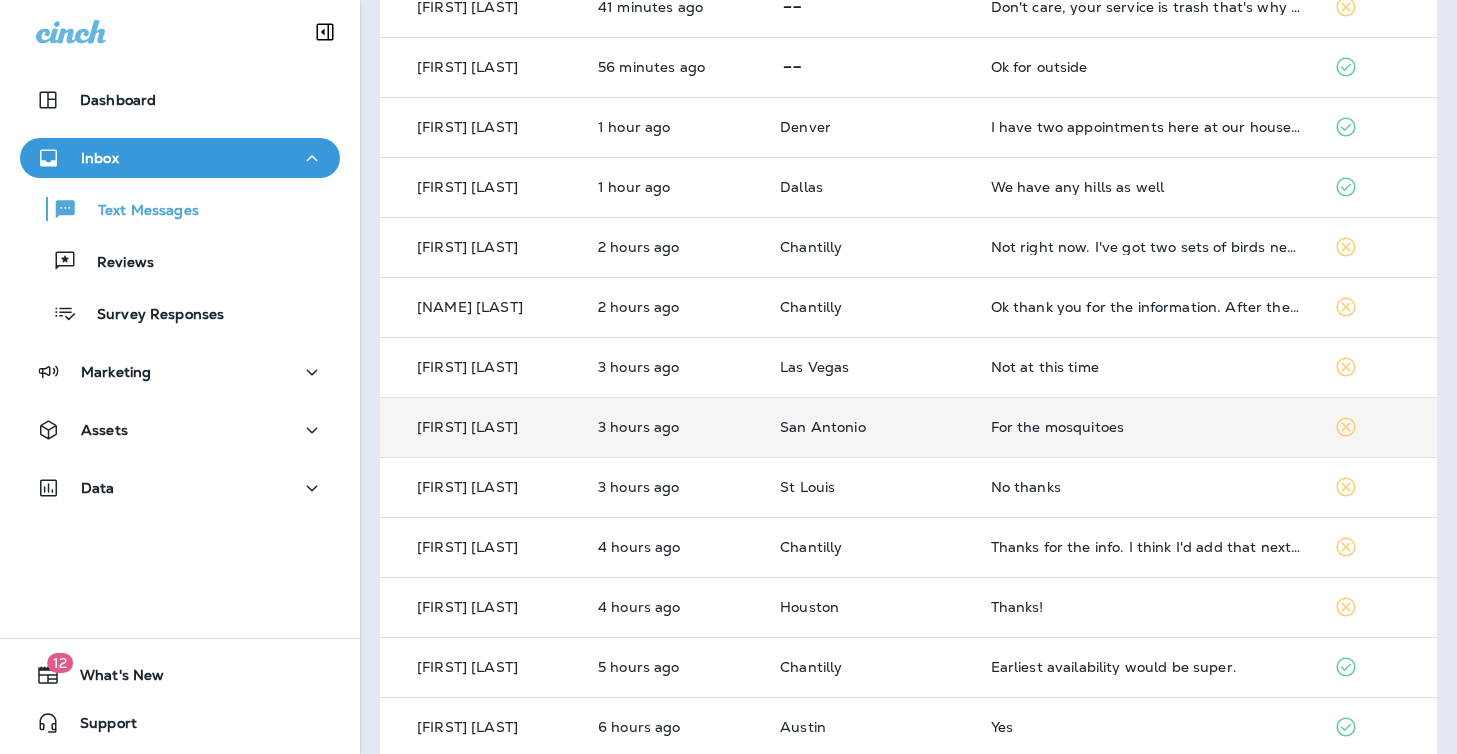 scroll, scrollTop: 211, scrollLeft: 0, axis: vertical 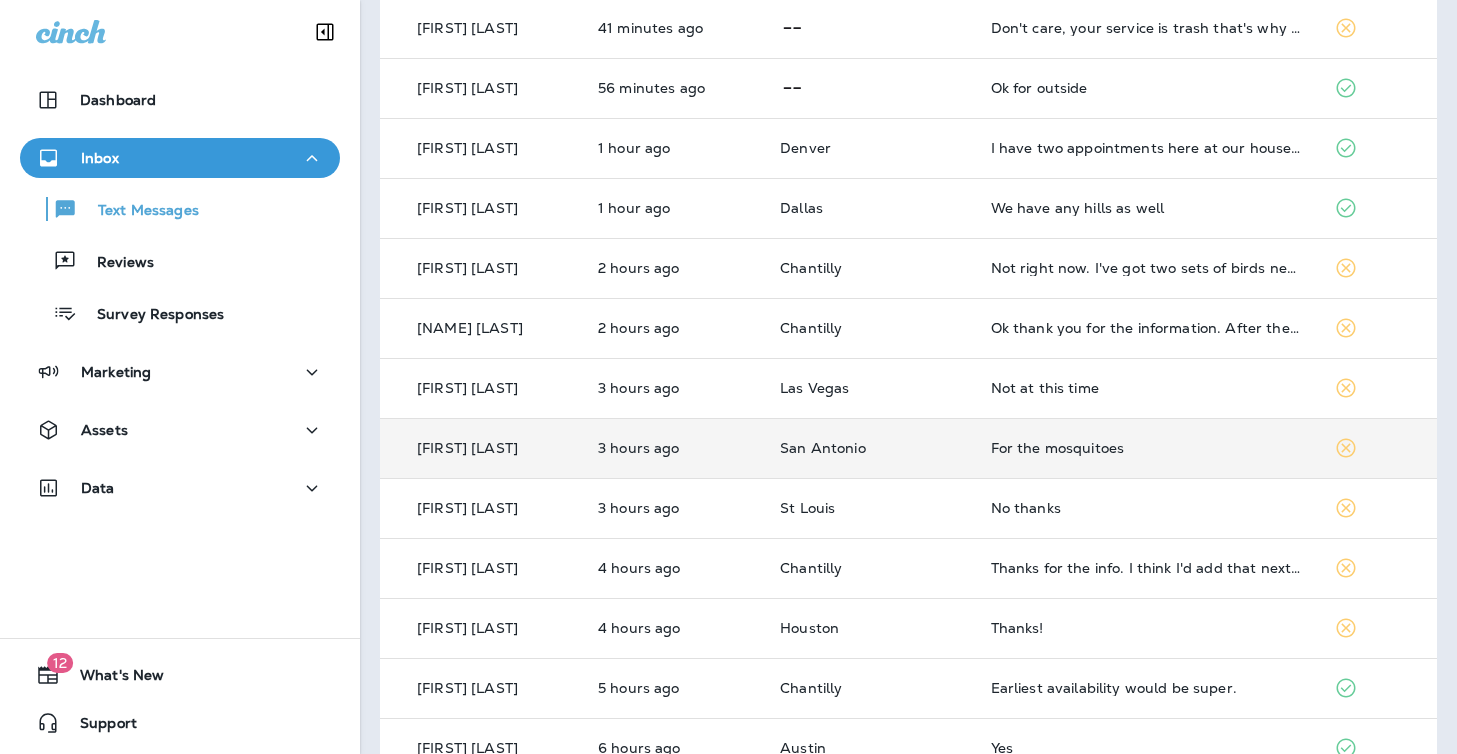 click on "For the mosquitoes" at bounding box center [1146, 448] 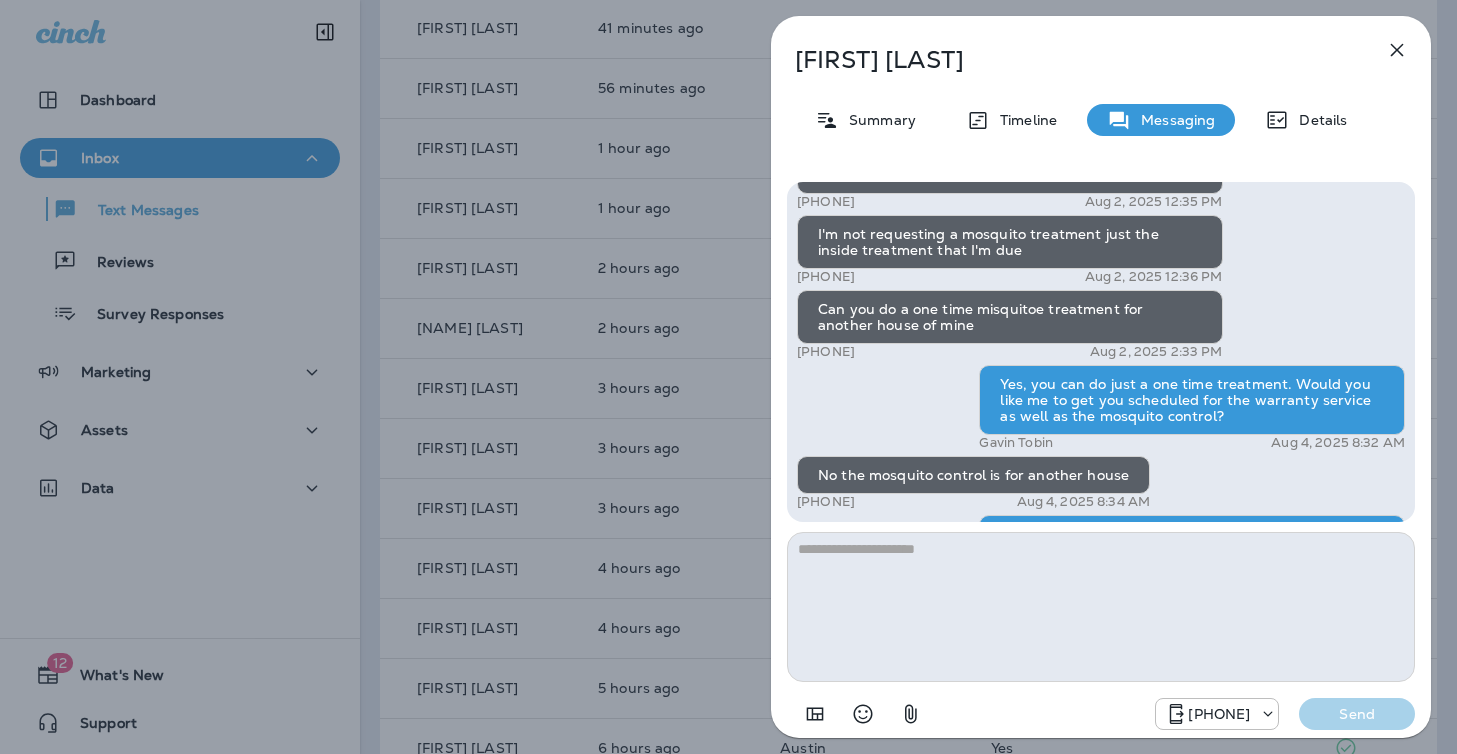 scroll, scrollTop: -322, scrollLeft: 0, axis: vertical 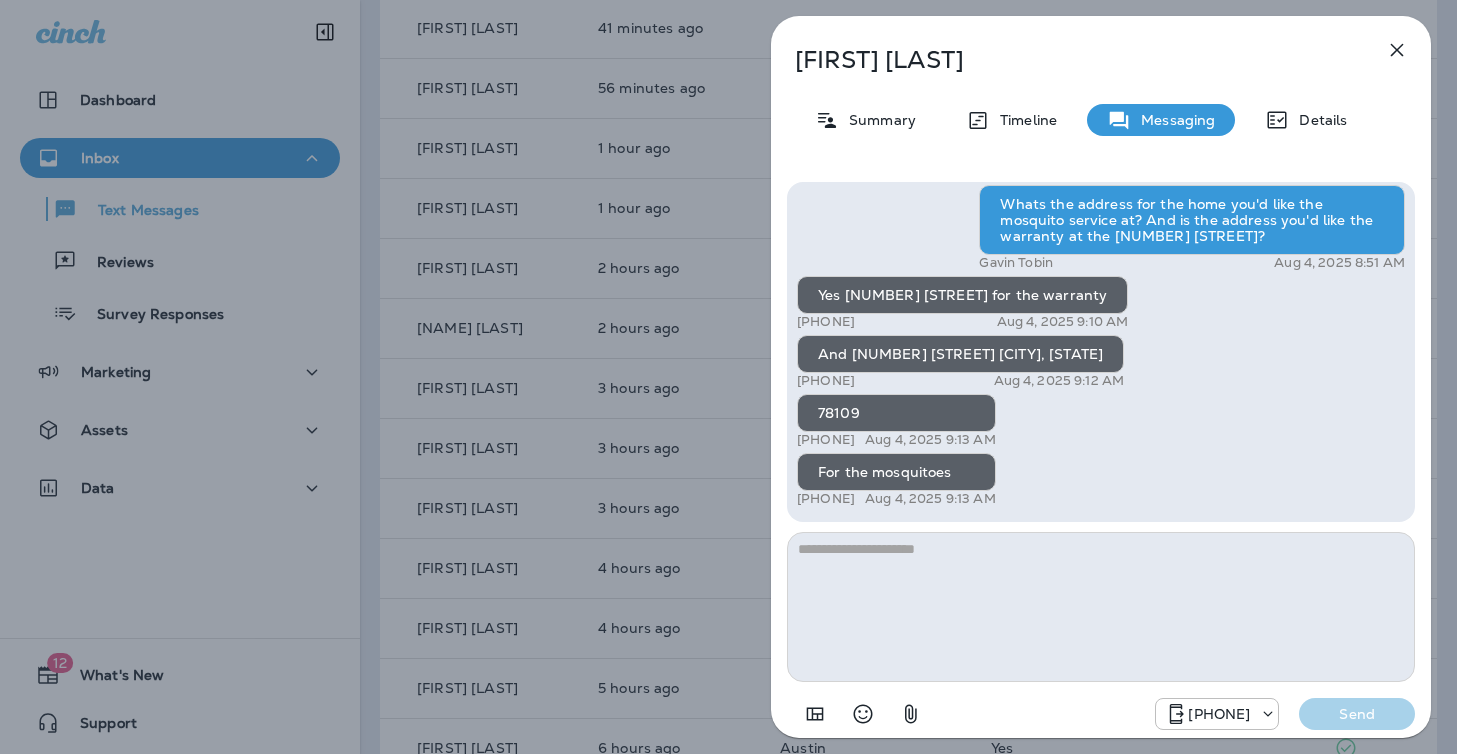 click on "Phillip   Phinisee Summary   Timeline   Messaging   Details   Hi,  Phillip , this is Cameron with Moxie Pest Control. We know Summer brings out the mosquitoes—and with the Summer season here, I’d love to get you on our schedule to come help take care of that. Just reply here if you're interested, and I'll let you know the details!
Reply STOP to optout +18174823792 Jul 7, 2025 10:47 AM I need to have a professional come to my house to treat the inside  +1 (706) 566-9202 Aug 1, 2025 7:40 PM As soon as possible  +1 (706) 566-9202 Aug 1, 2025 7:40 PM Maverick Leonard Aug 2, 2025 10:01 AM No Sir when I had the initial treatment the man asked if I wanted him to treat the inside as well and that it was included I told him no he can do this at a later time because I had to leave so I'm due a treatment for the inside of my house  +1 (706) 566-9202 Aug 2, 2025 12:34 PM I'm already a customer and I have paid for initial treatment and a quarterly  +1 (706) 566-9202 Aug 2, 2025 12:34 PM +1 (706) 566-9202 Gavin Tobin" at bounding box center [728, 377] 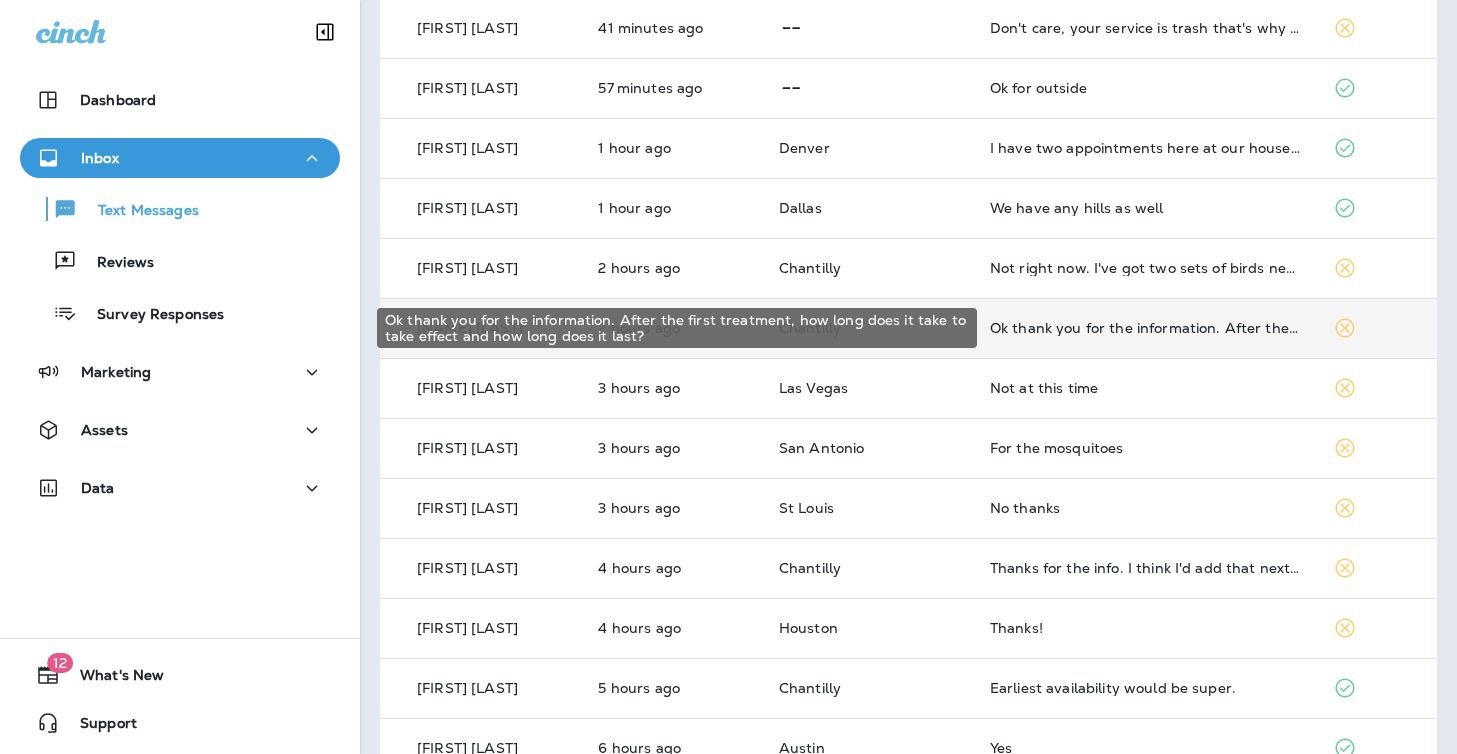 click on "Ok thank you for the information. After the first treatment, how long does it take to take effect and how long does it last?" at bounding box center [1146, 328] 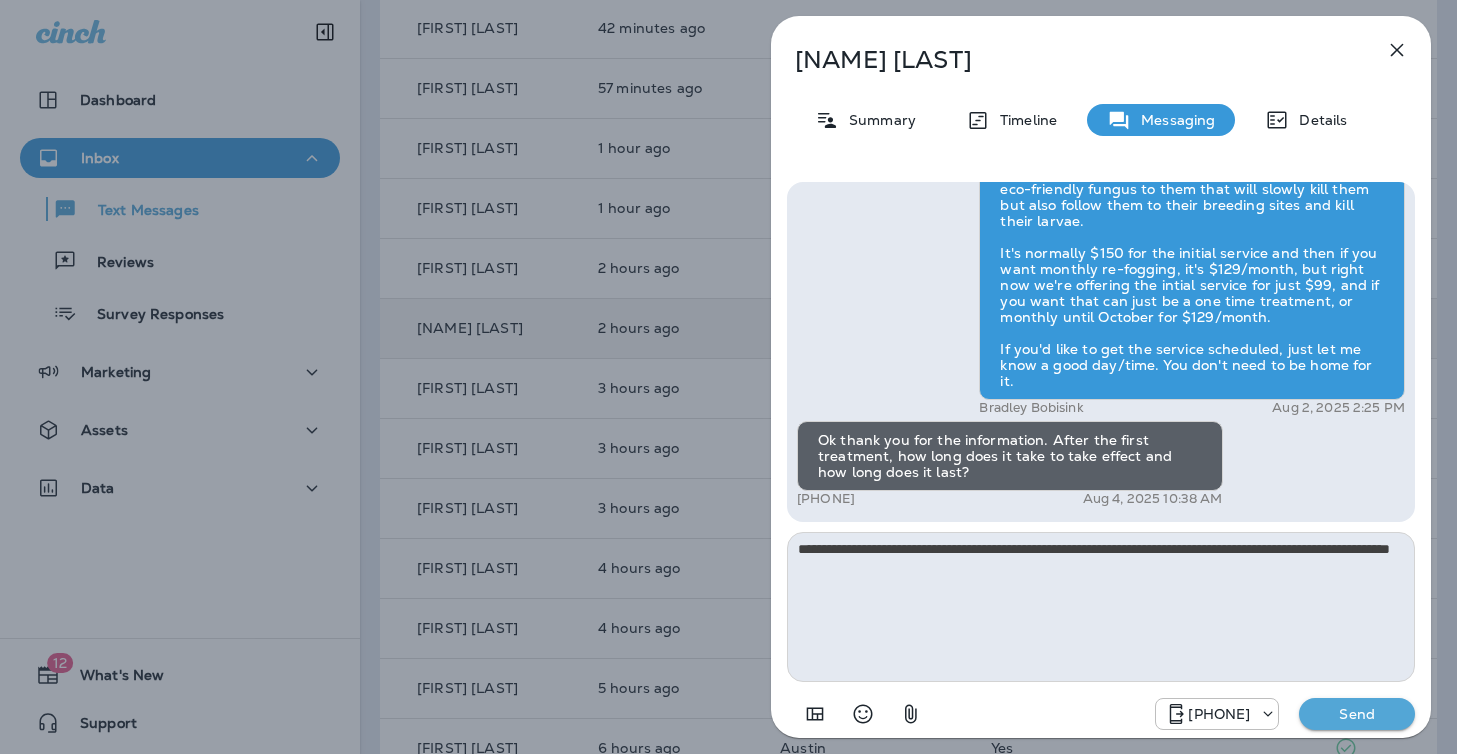 click on "**********" at bounding box center (1101, 607) 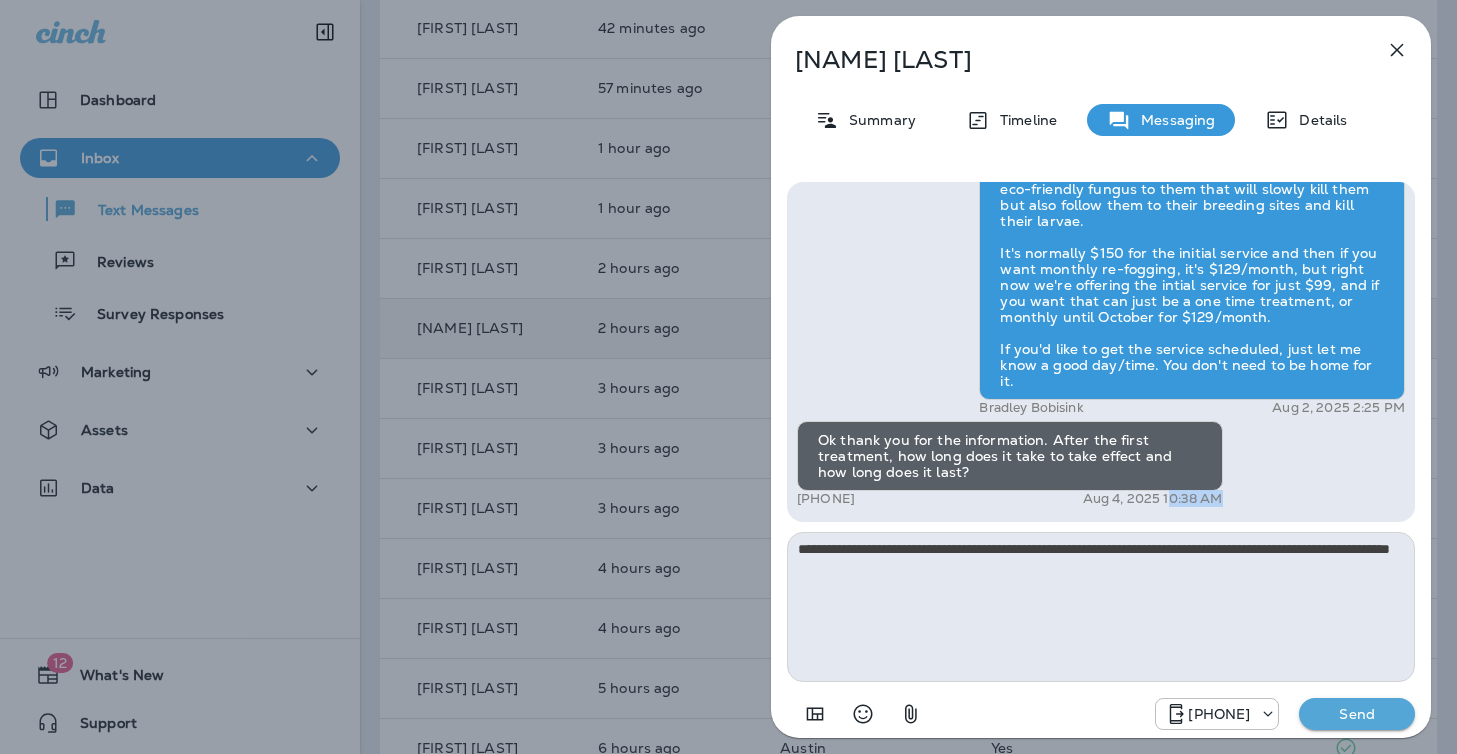 scroll, scrollTop: 1, scrollLeft: 0, axis: vertical 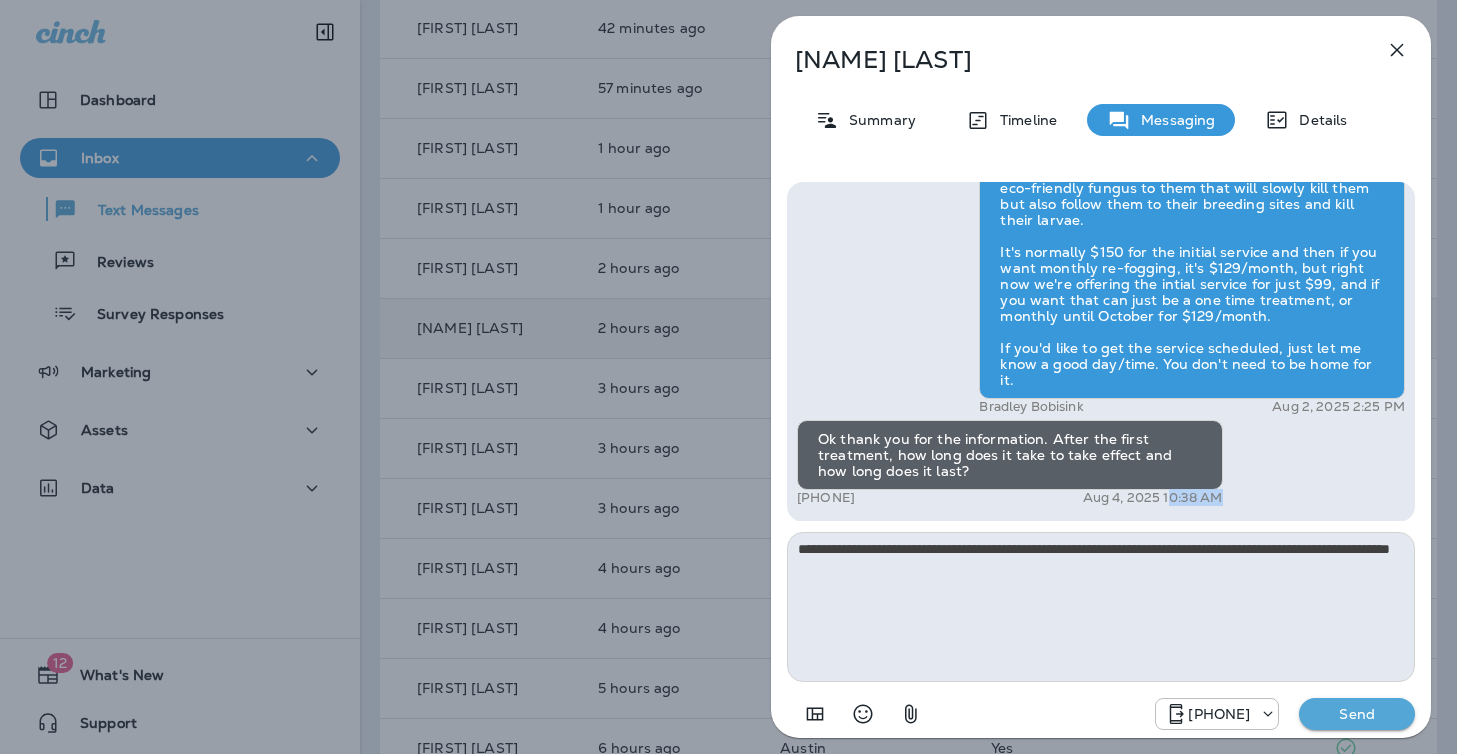 drag, startPoint x: 1167, startPoint y: 499, endPoint x: 1330, endPoint y: 524, distance: 164.90604 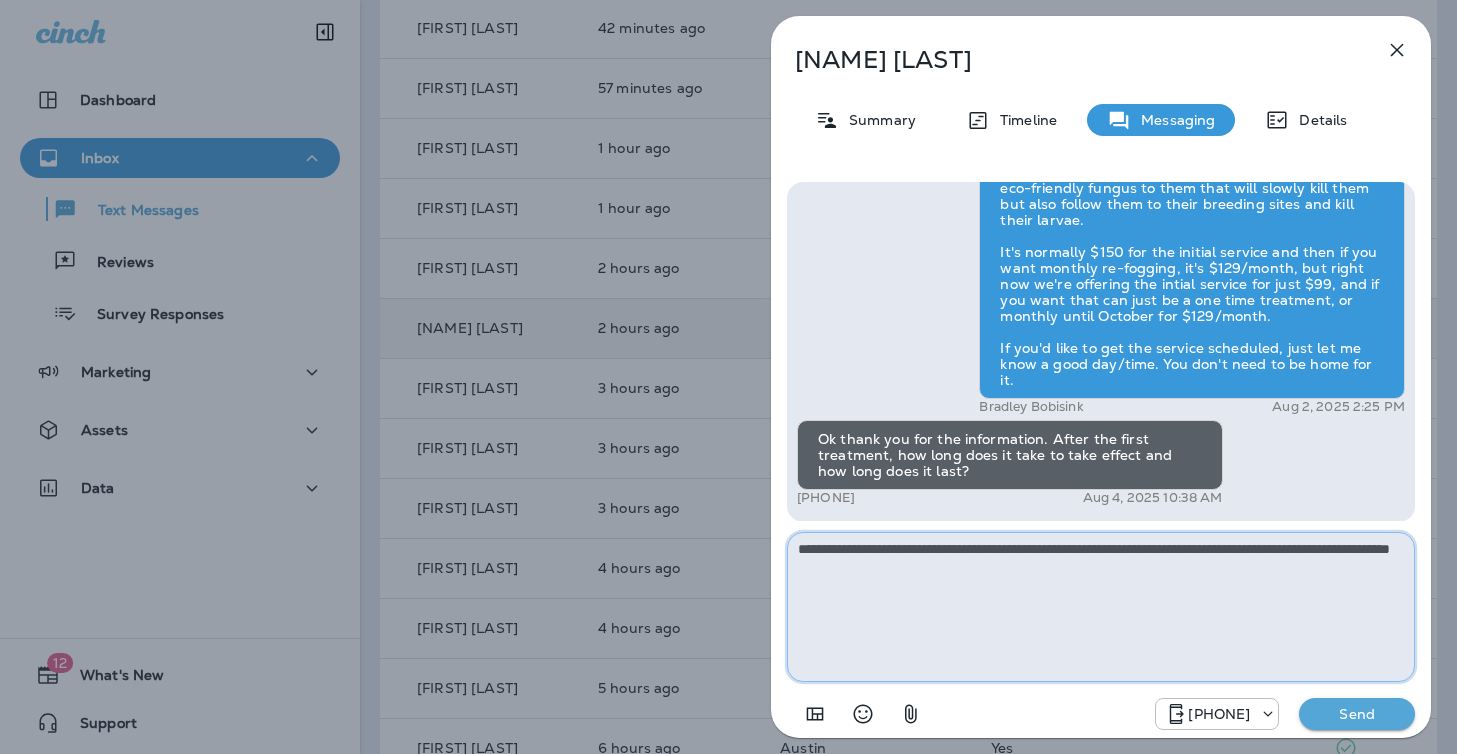 click on "**********" at bounding box center (1101, 607) 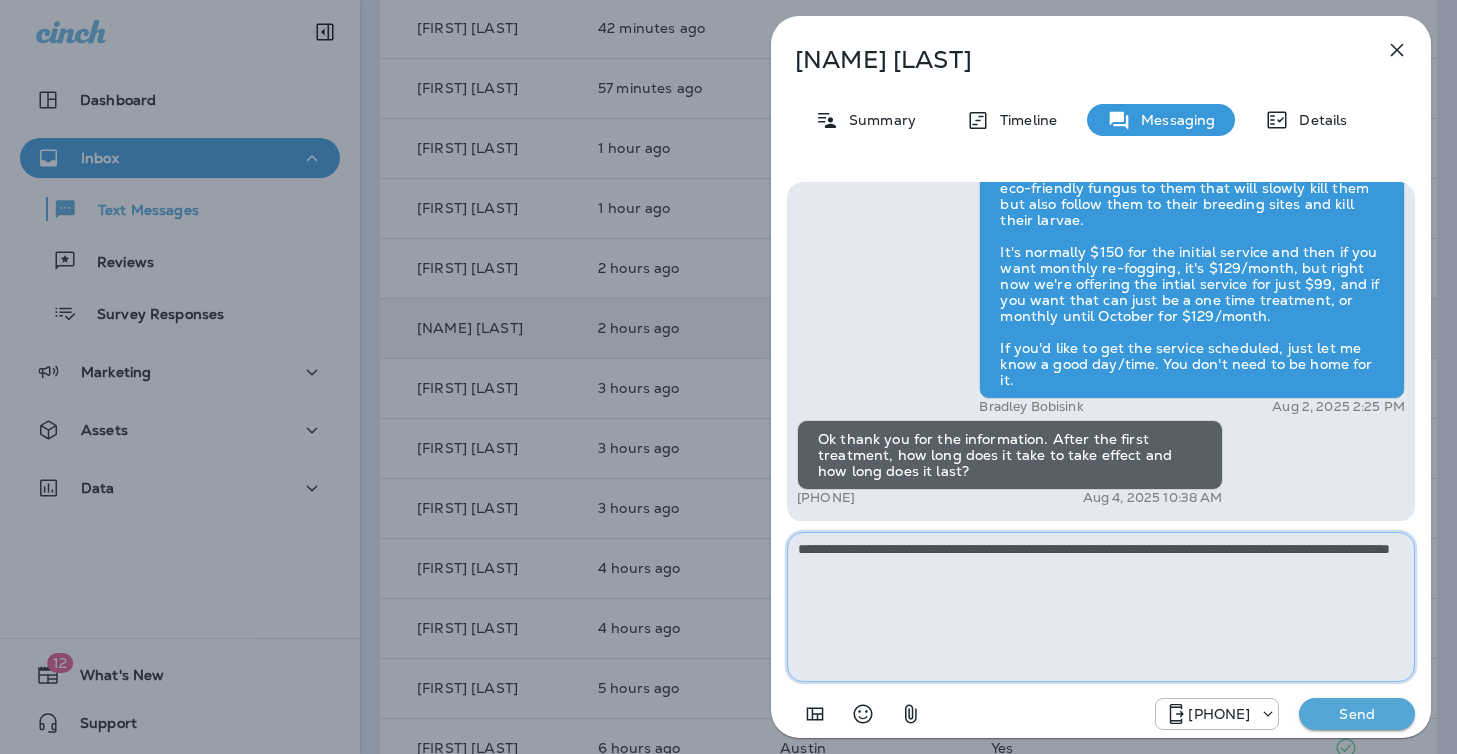 click on "**********" at bounding box center [1101, 607] 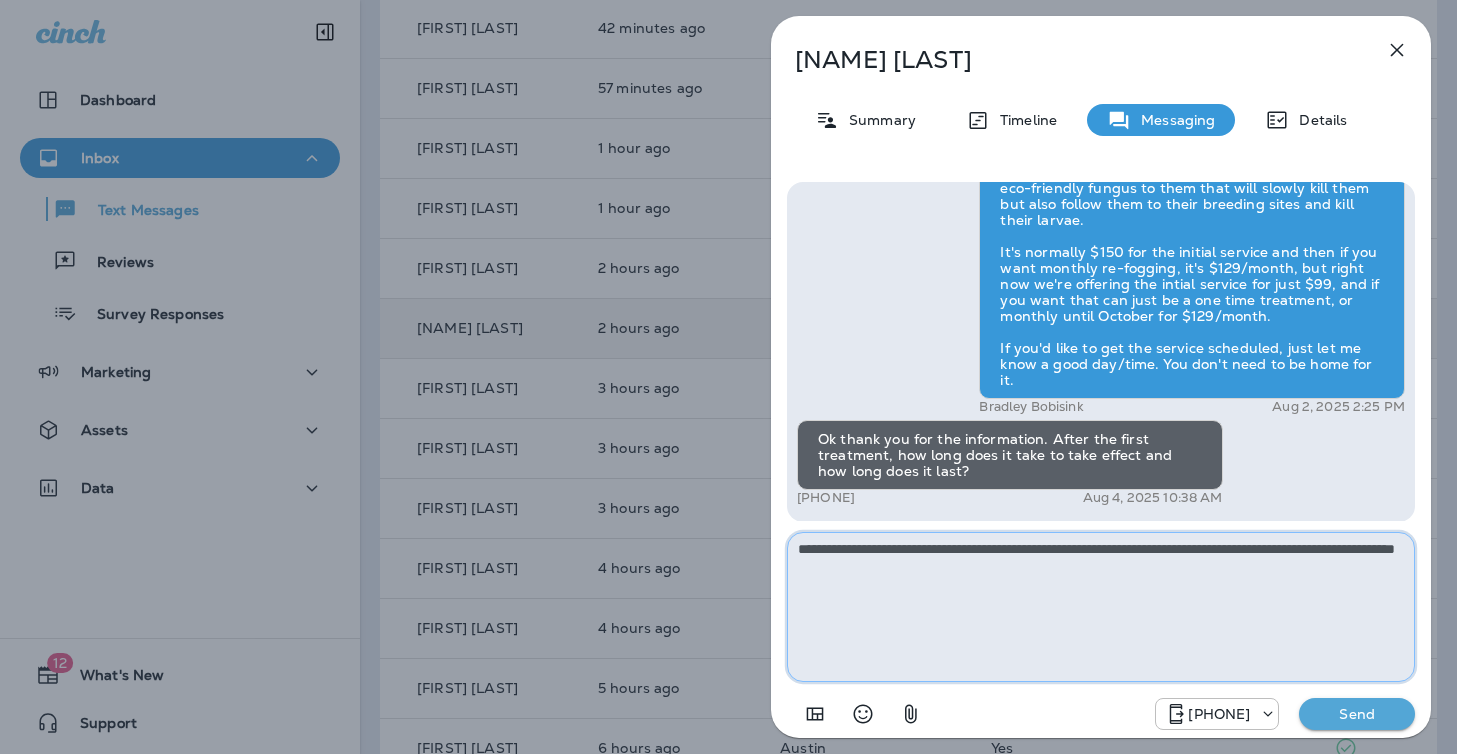 type on "**********" 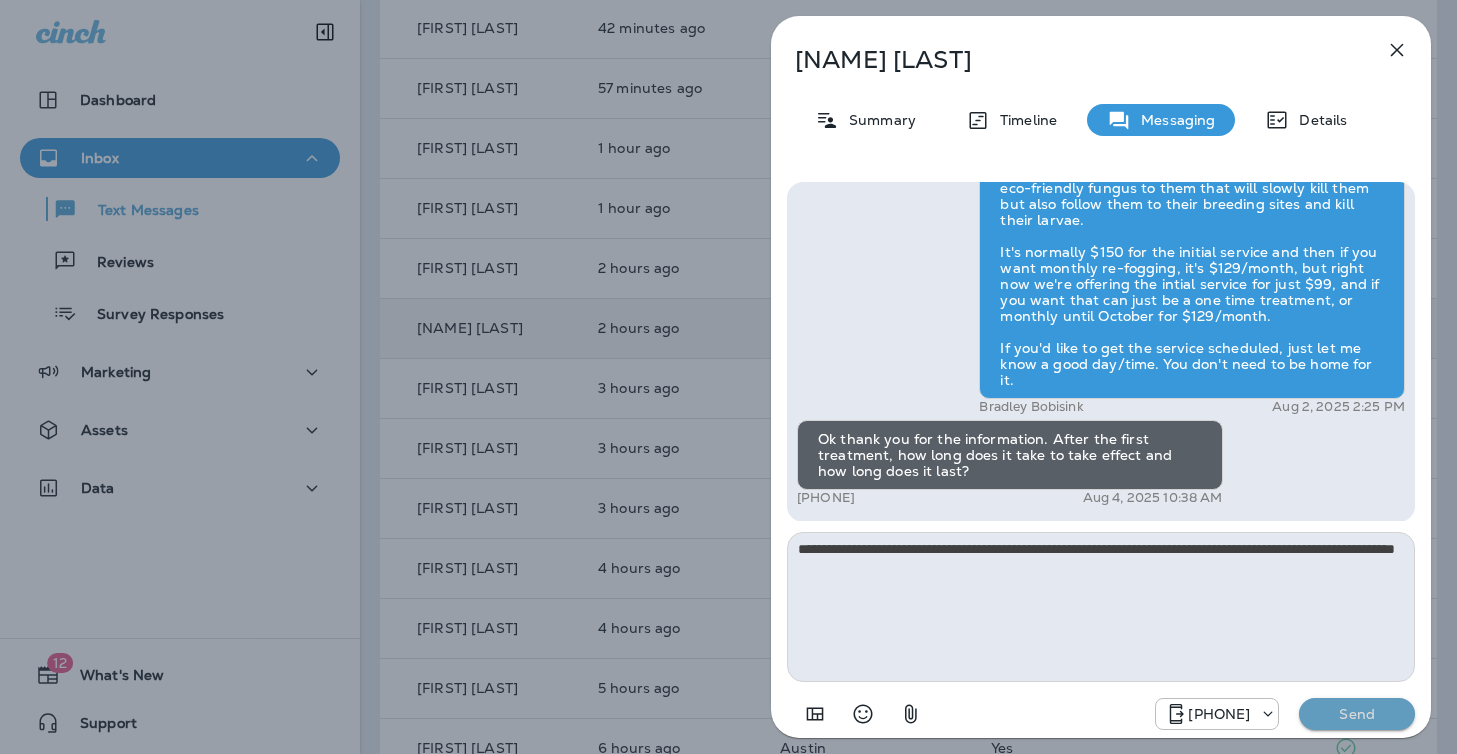 click on "Send" at bounding box center (1357, 714) 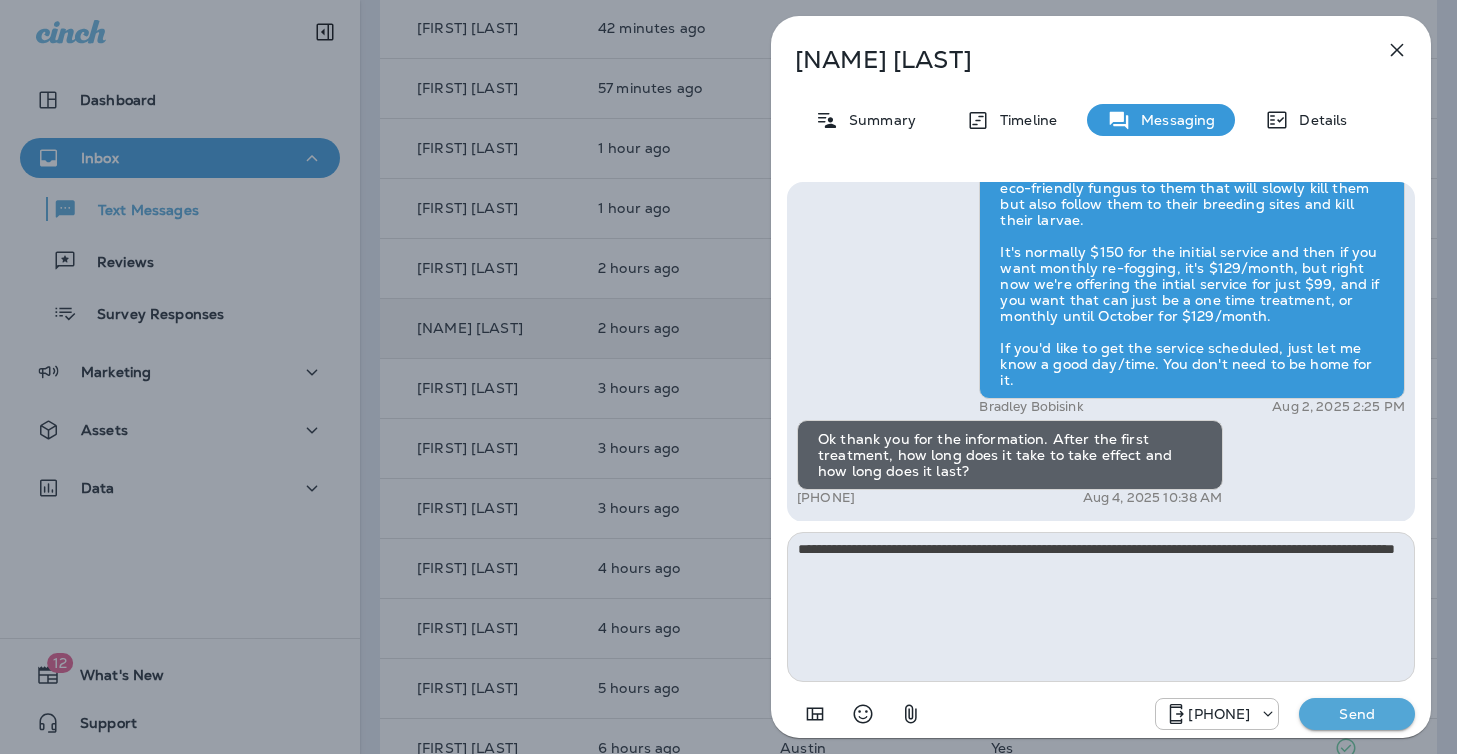 click on "+18174823792 Send" at bounding box center (1101, 708) 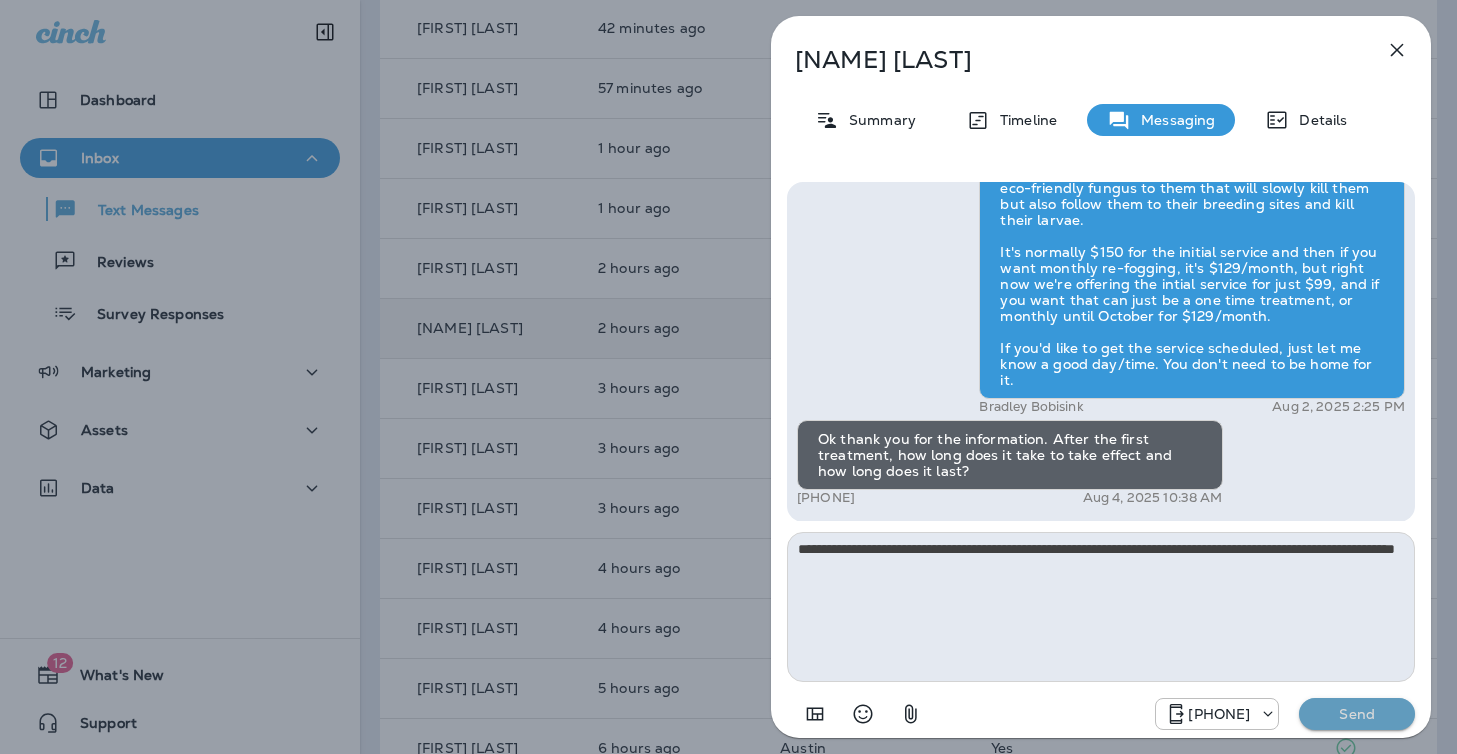 click on "Send" at bounding box center (1357, 714) 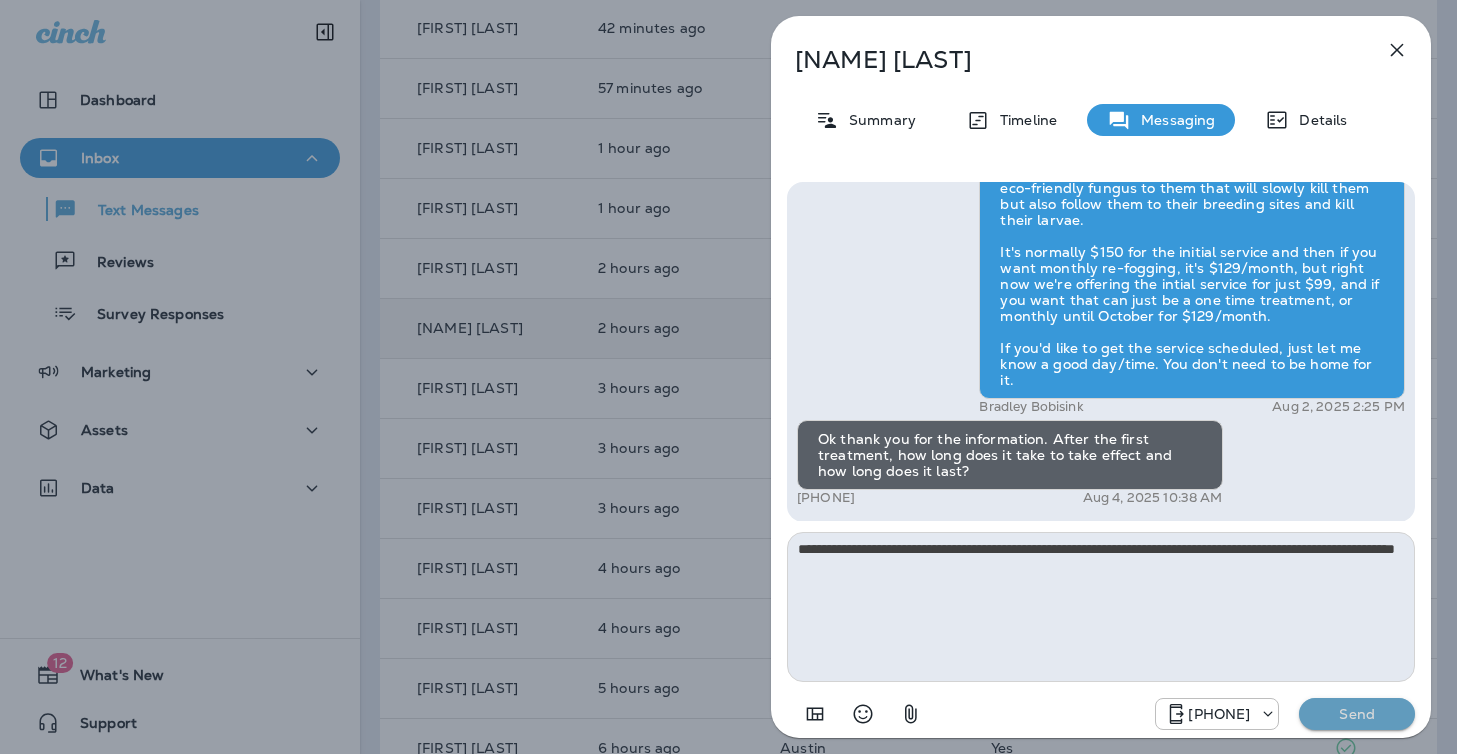 click on "Send" at bounding box center (1357, 714) 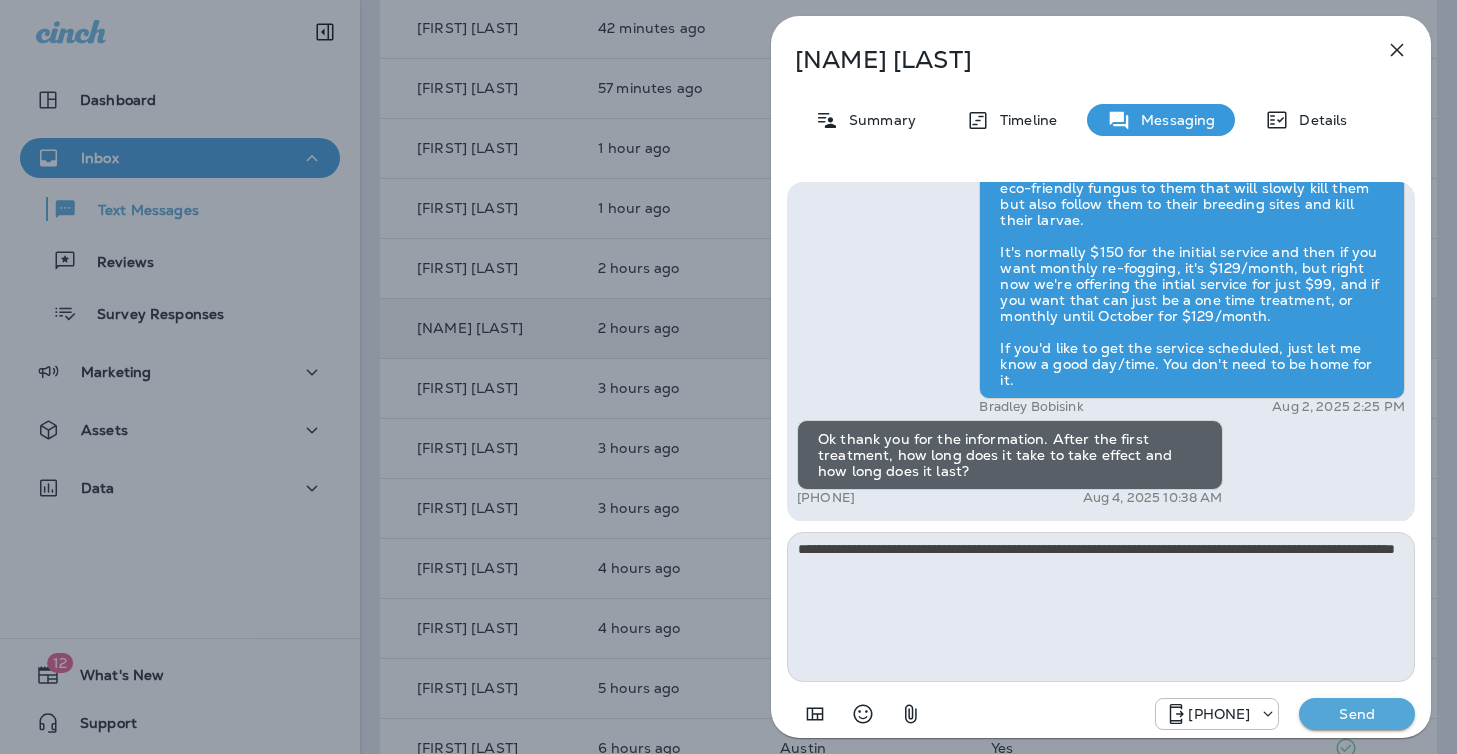 type 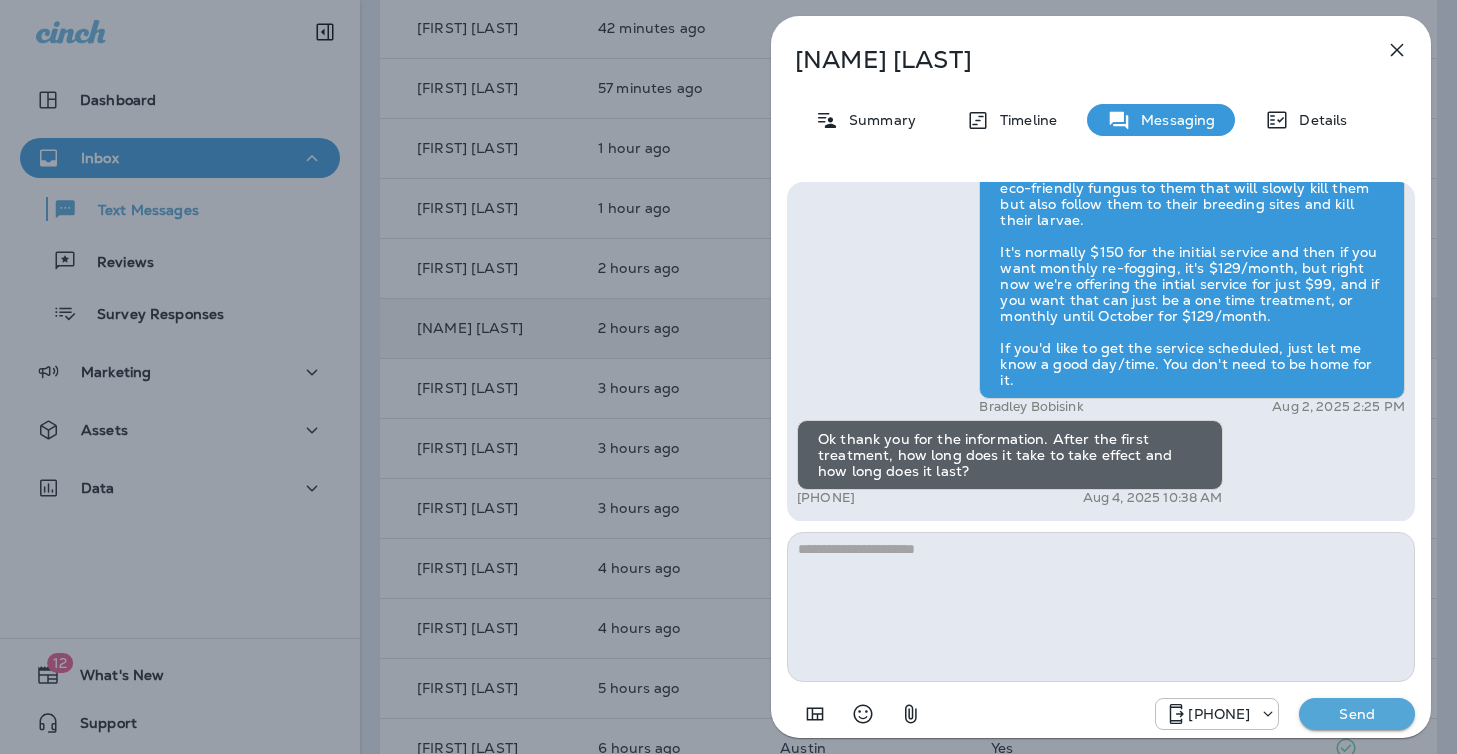 click on "+18174823792 Send" at bounding box center [1285, 714] 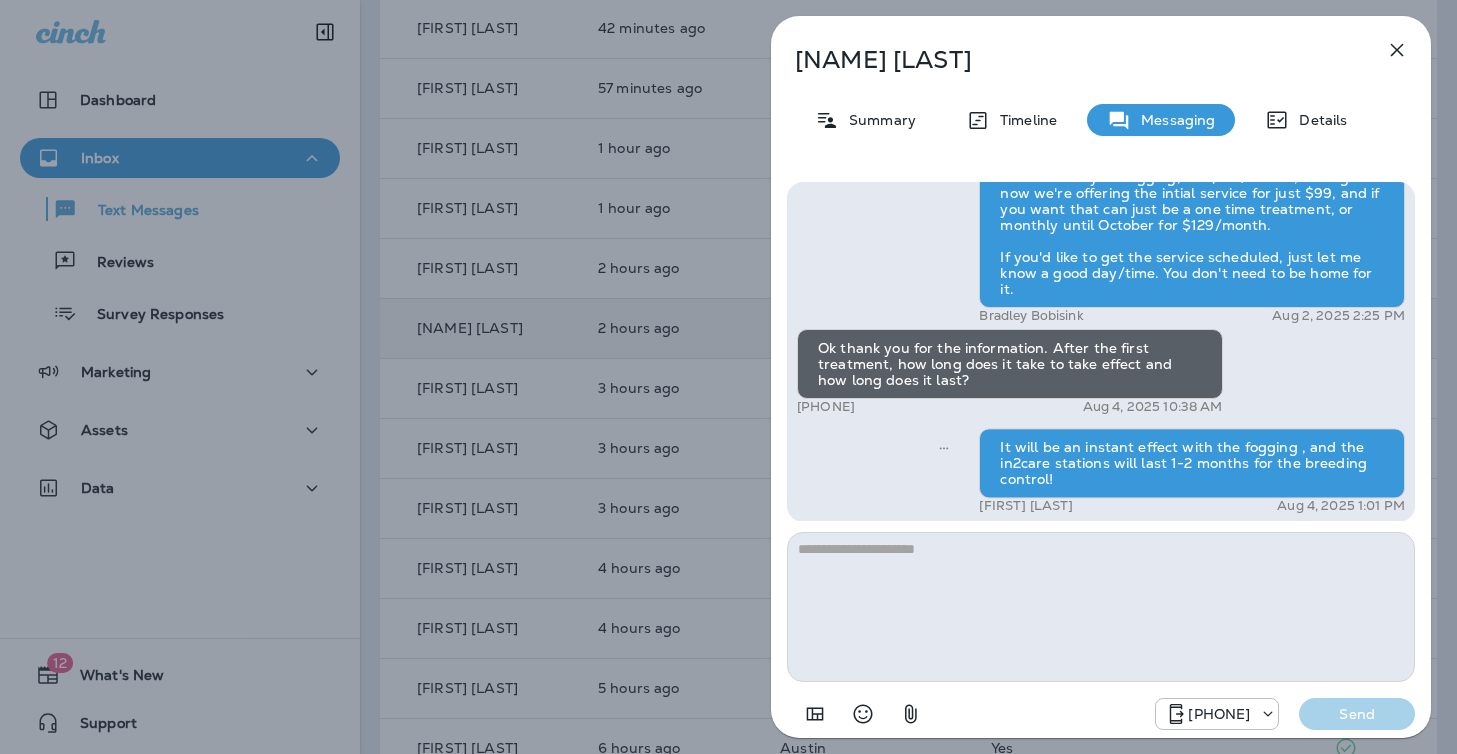 click on "+18174823792 Send" at bounding box center (1285, 714) 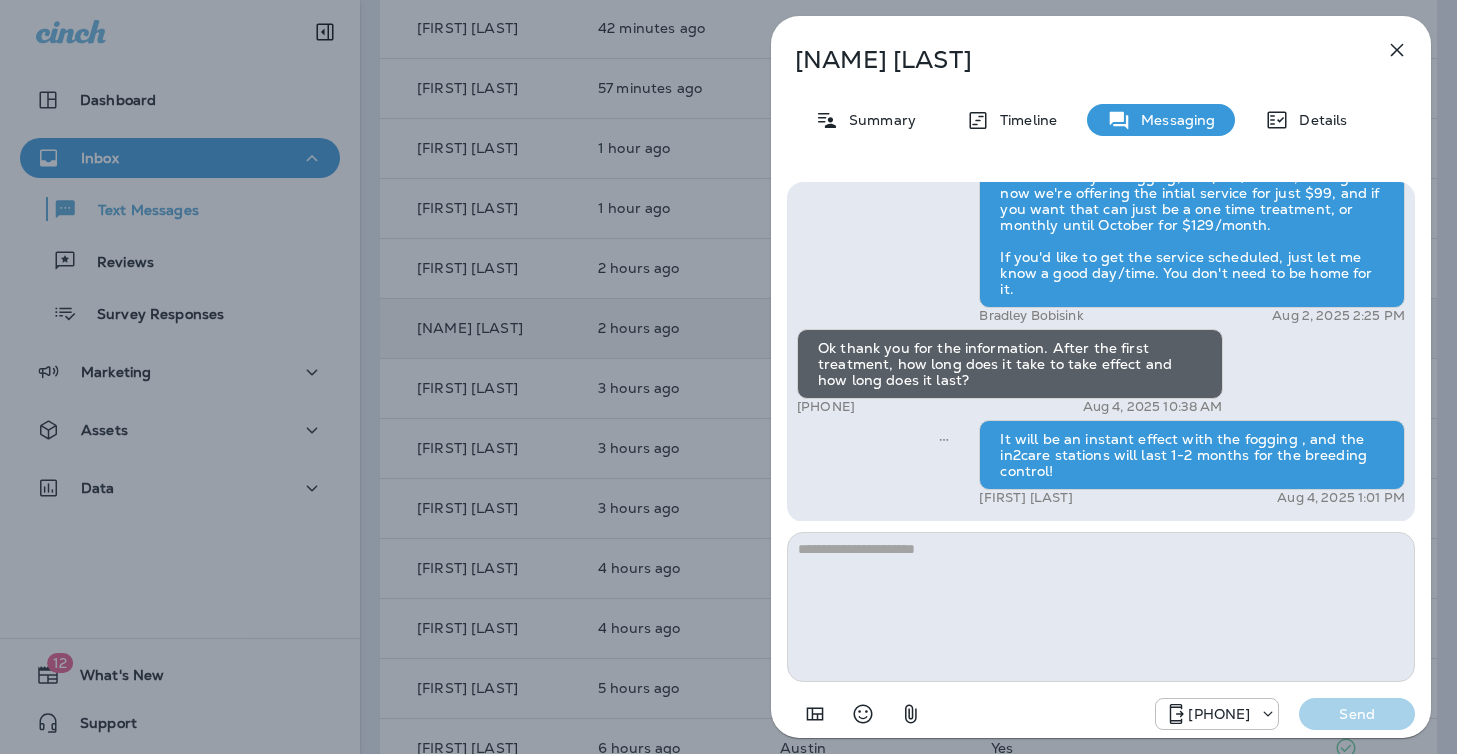 click on "Ok thank you for the information. After the first treatment, how long does it take to take effect and how long does it last?" at bounding box center (1010, 364) 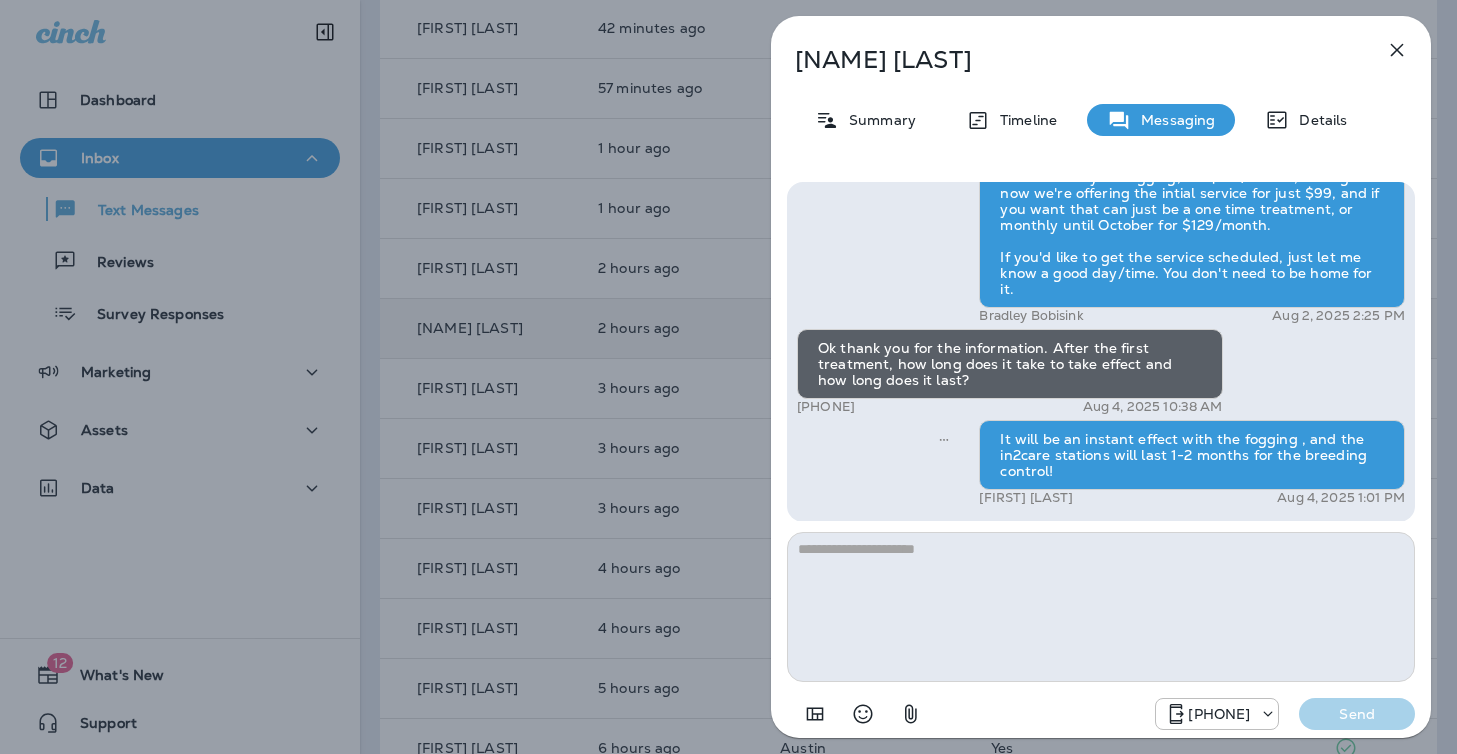 click 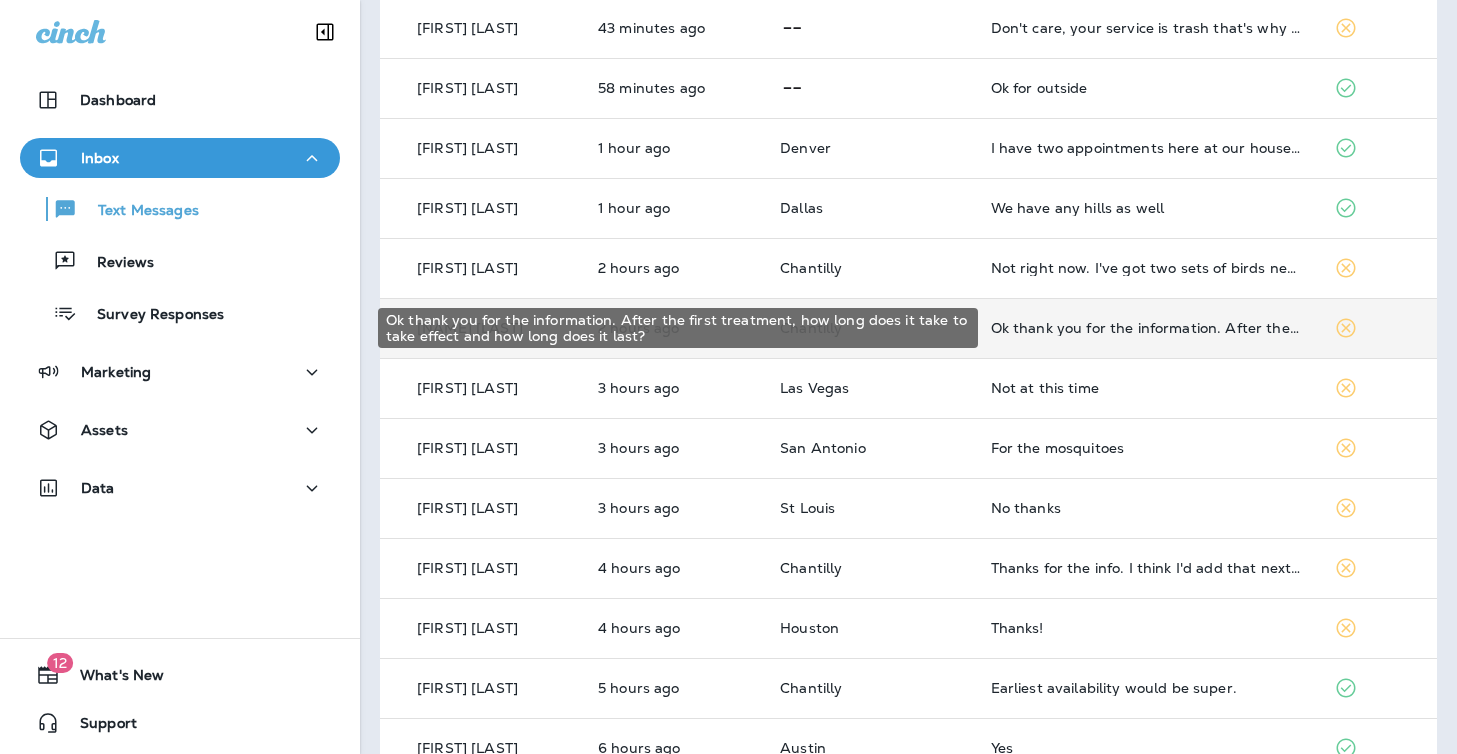 click on "Ok thank you for the information. After the first treatment, how long does it take to take effect and how long does it last?" at bounding box center (1146, 328) 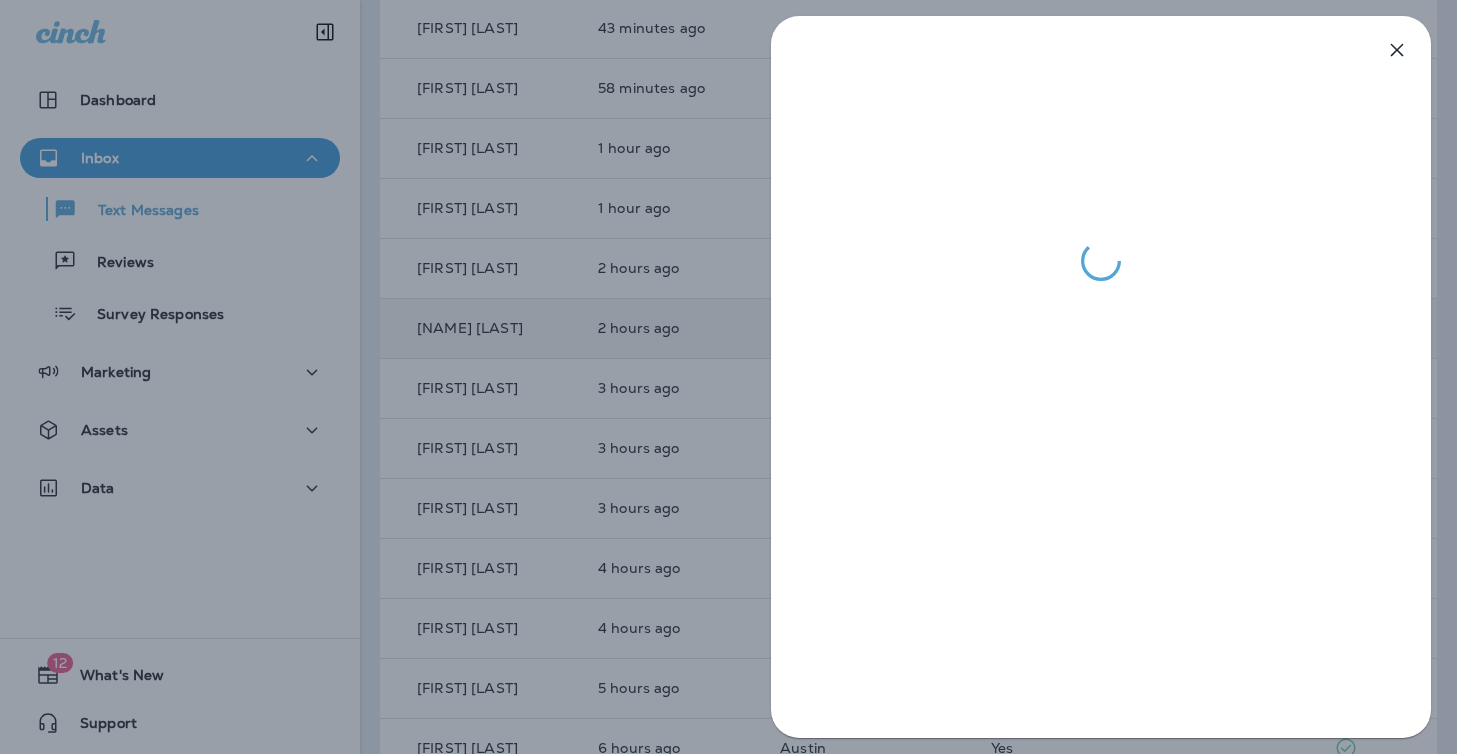 click at bounding box center [1101, 377] 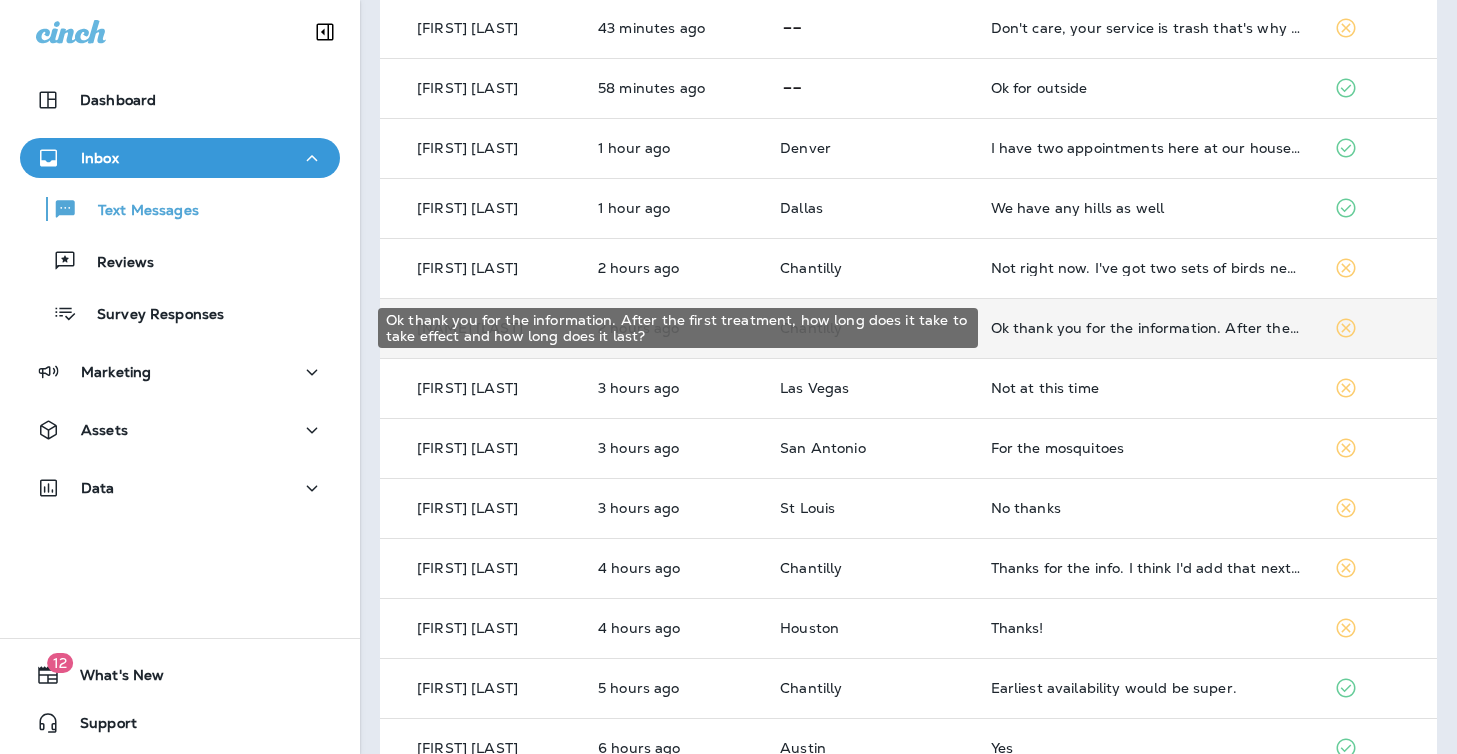 click on "Ok thank you for the information. After the first treatment, how long does it take to take effect and how long does it last?" at bounding box center [1146, 328] 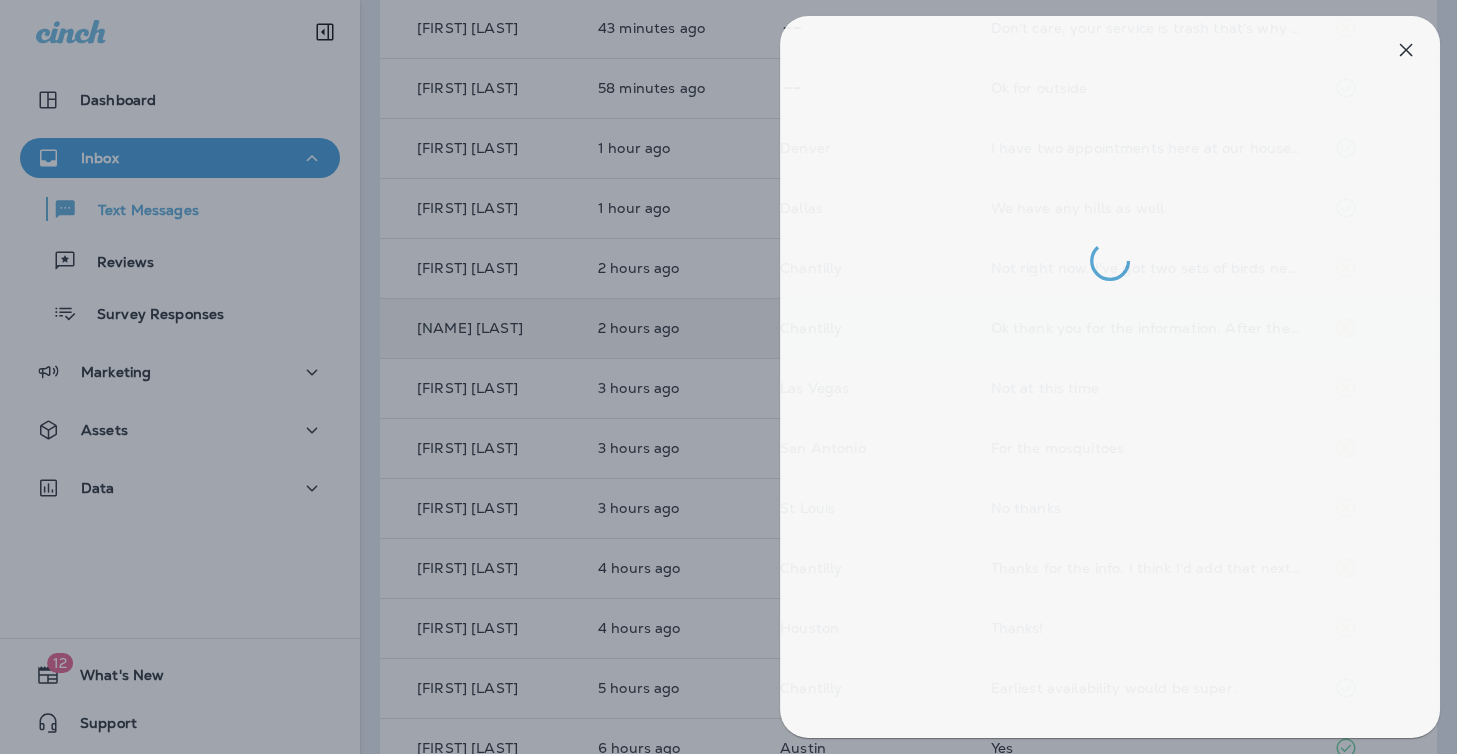 click at bounding box center [737, 377] 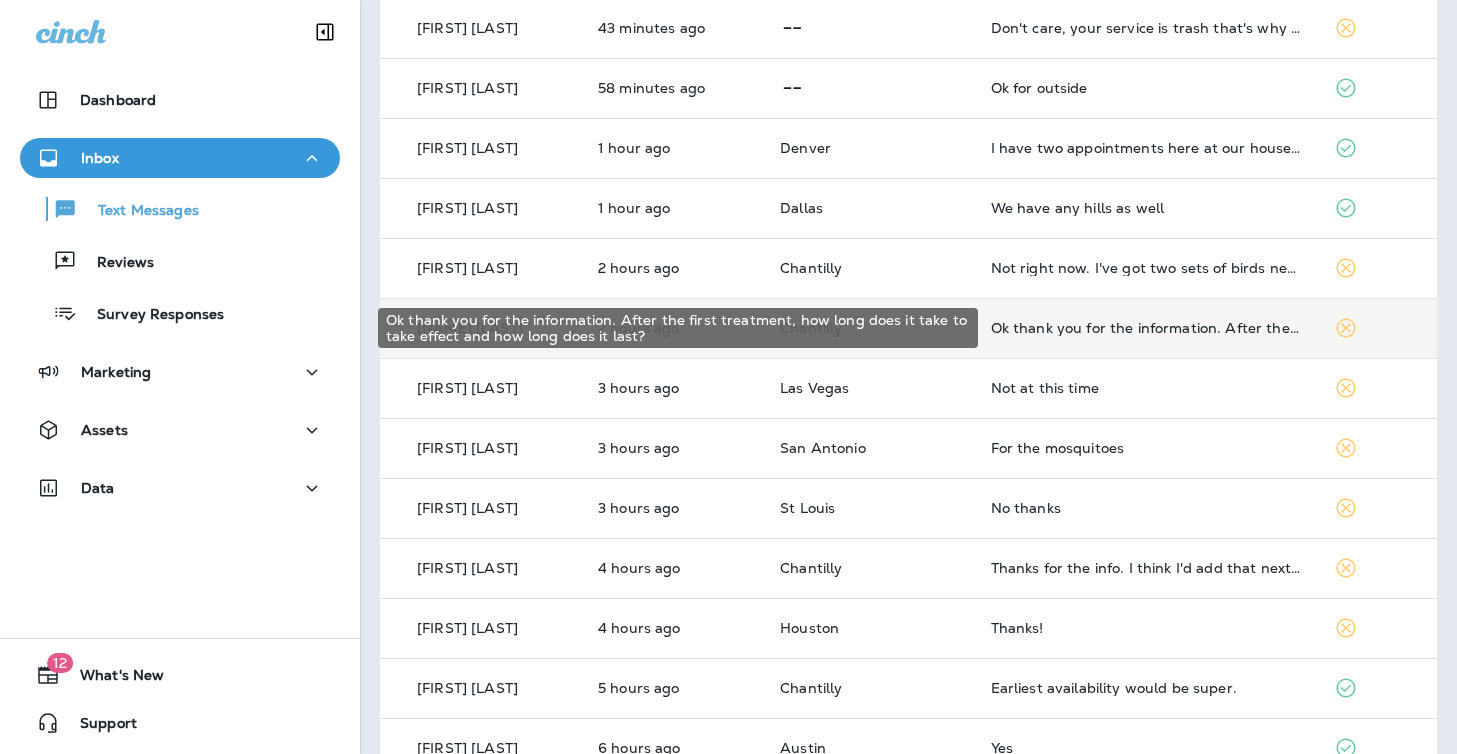 click on "Ok thank you for the information. After the first treatment, how long does it take to take effect and how long does it last?" at bounding box center (1146, 328) 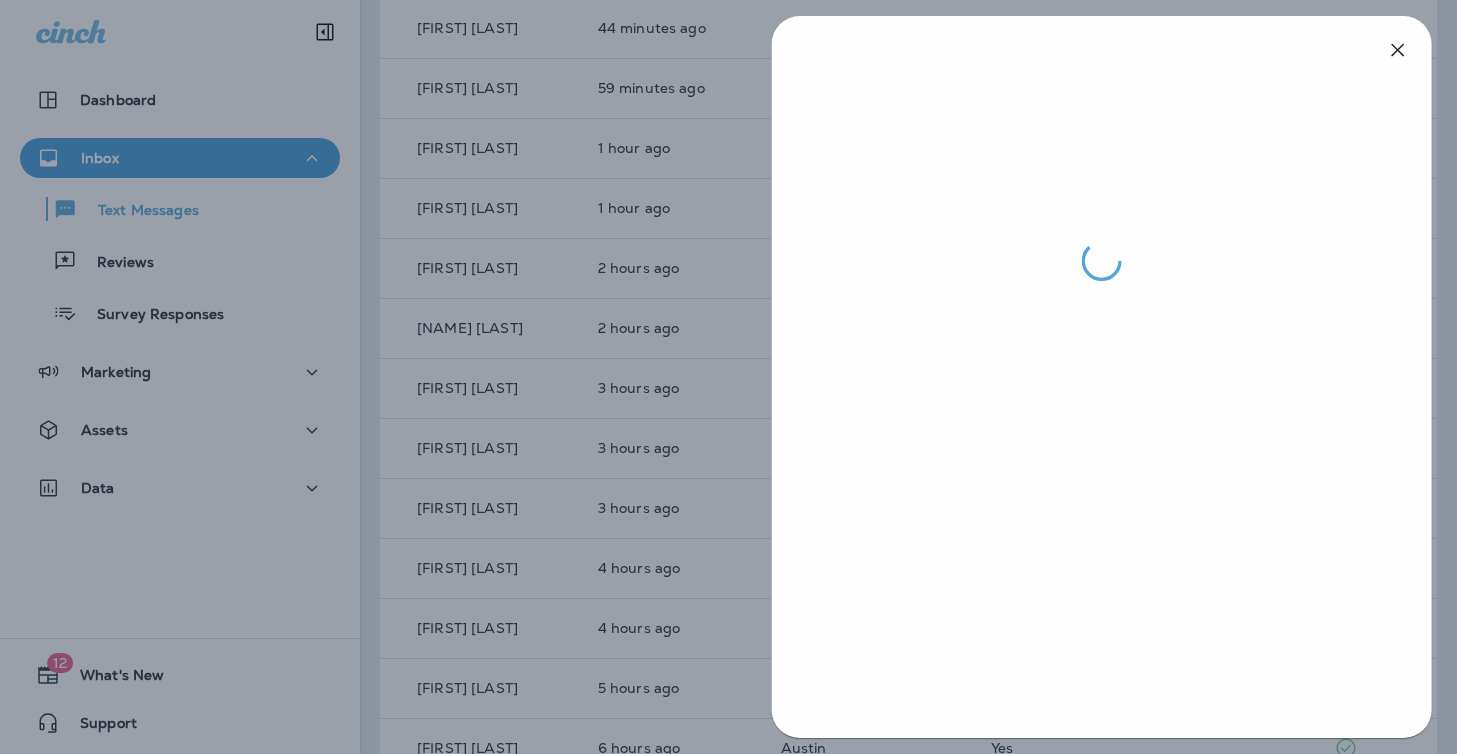drag, startPoint x: 567, startPoint y: 322, endPoint x: 577, endPoint y: 356, distance: 35.44009 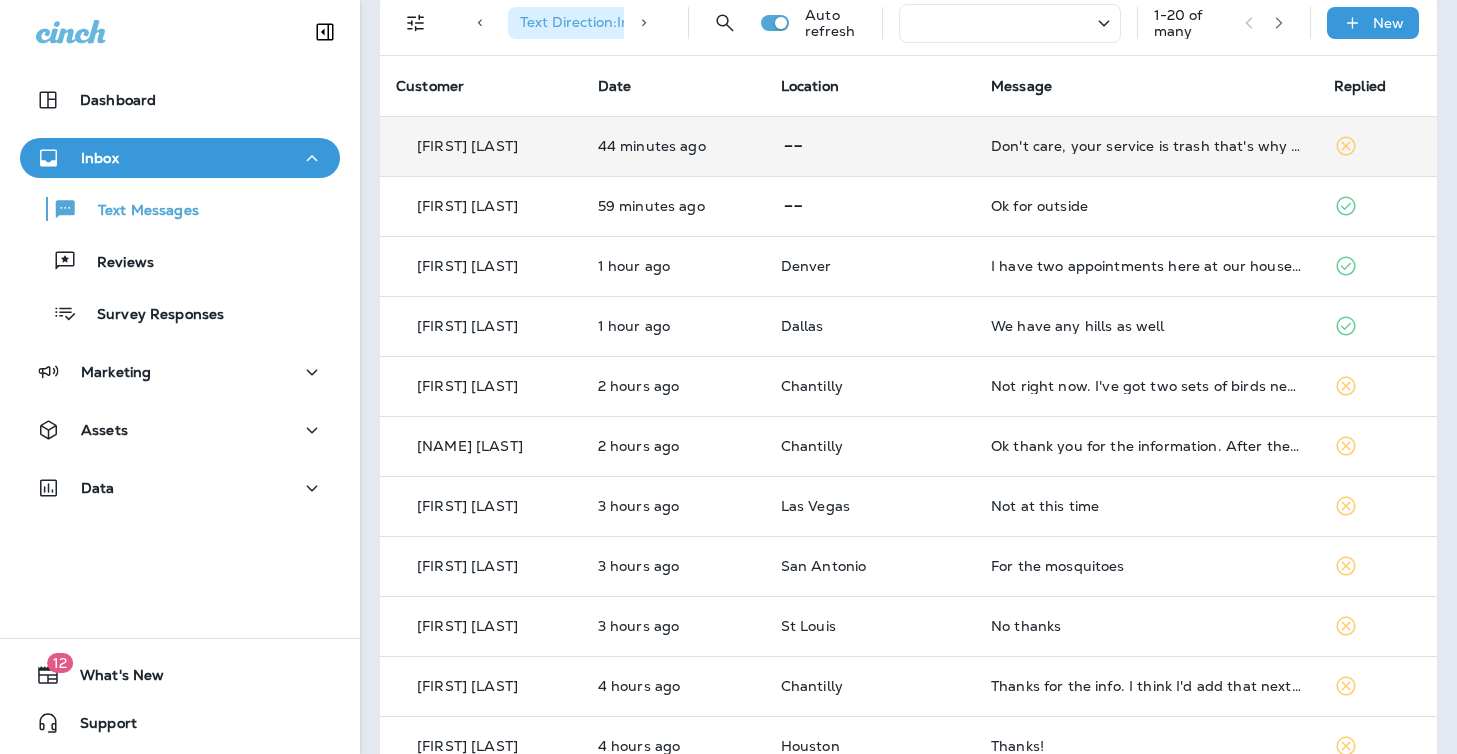 scroll, scrollTop: 0, scrollLeft: 0, axis: both 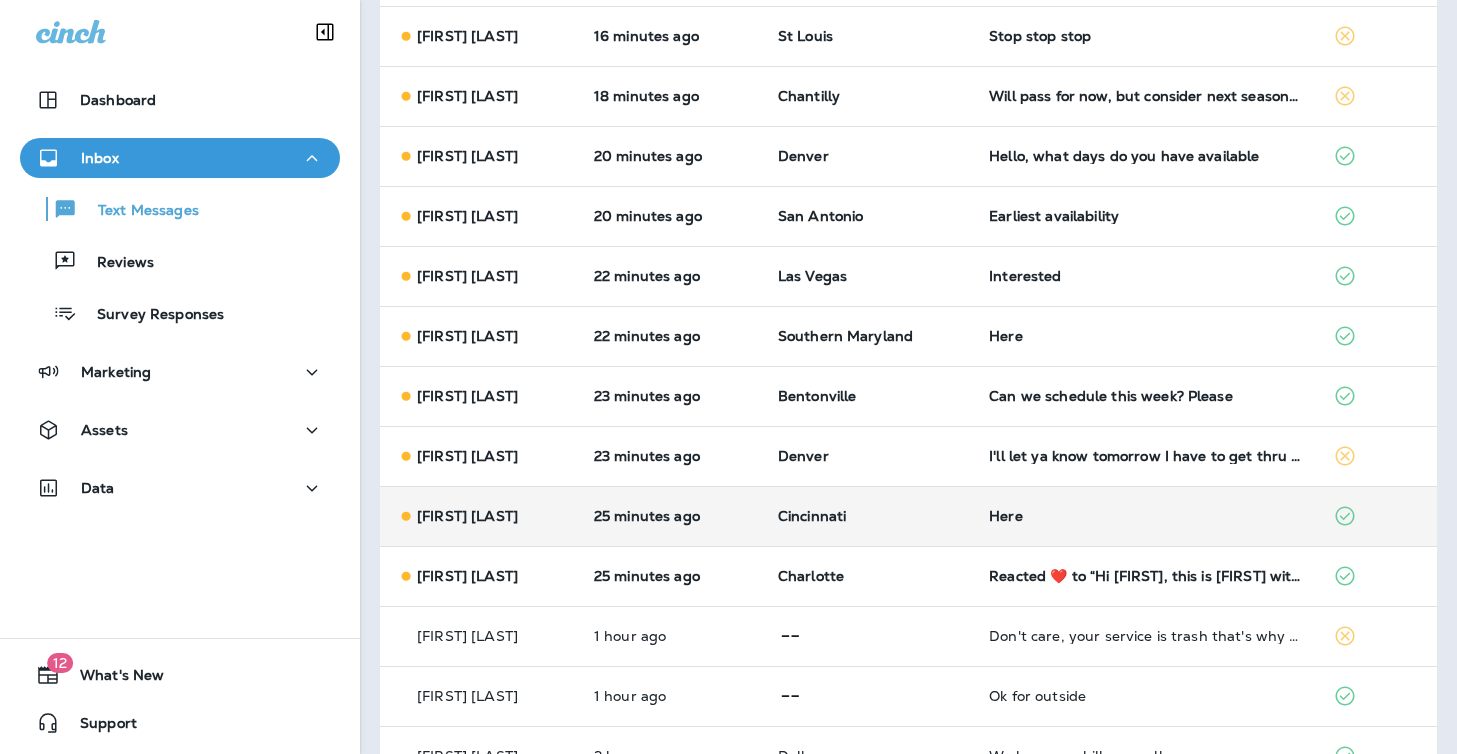 click on "Here" at bounding box center (1145, 516) 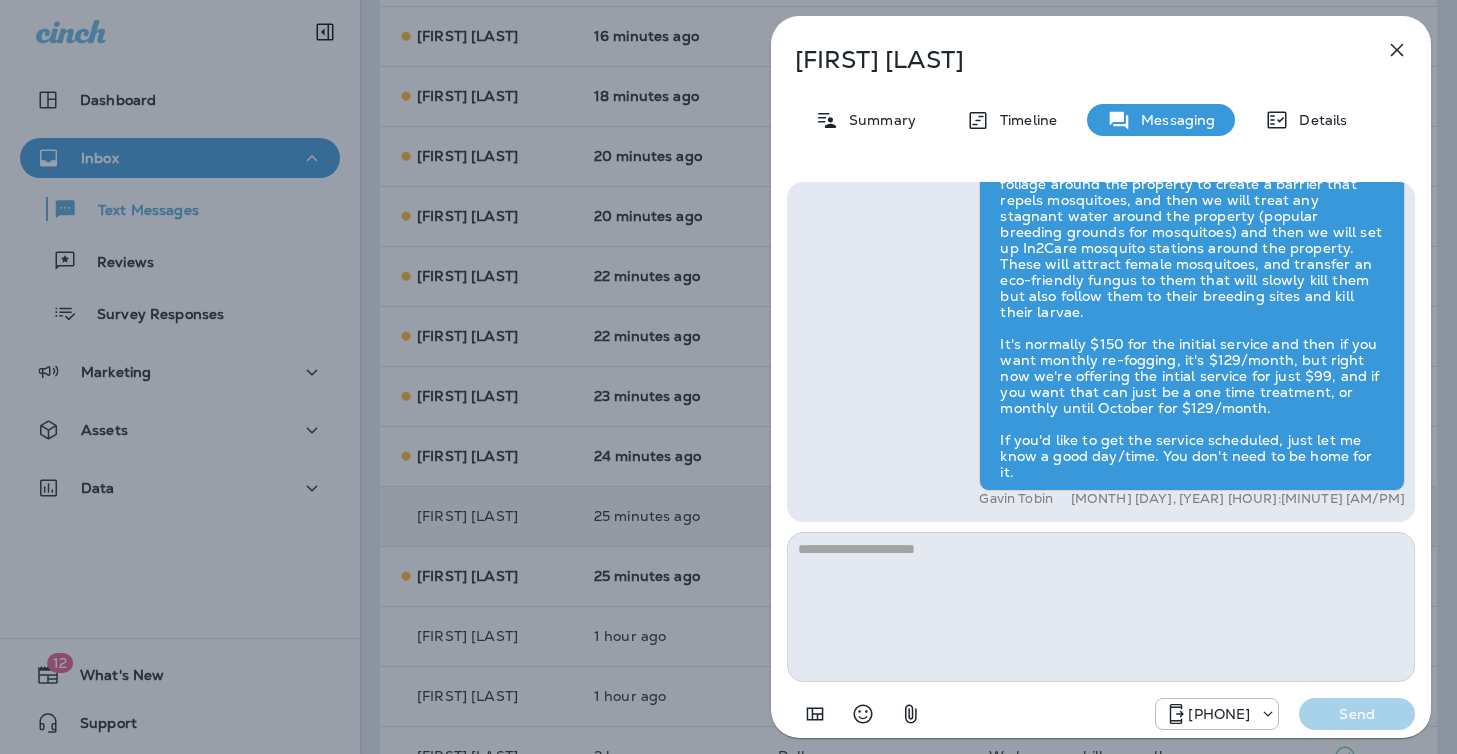 drag, startPoint x: 687, startPoint y: 439, endPoint x: 725, endPoint y: 445, distance: 38.470768 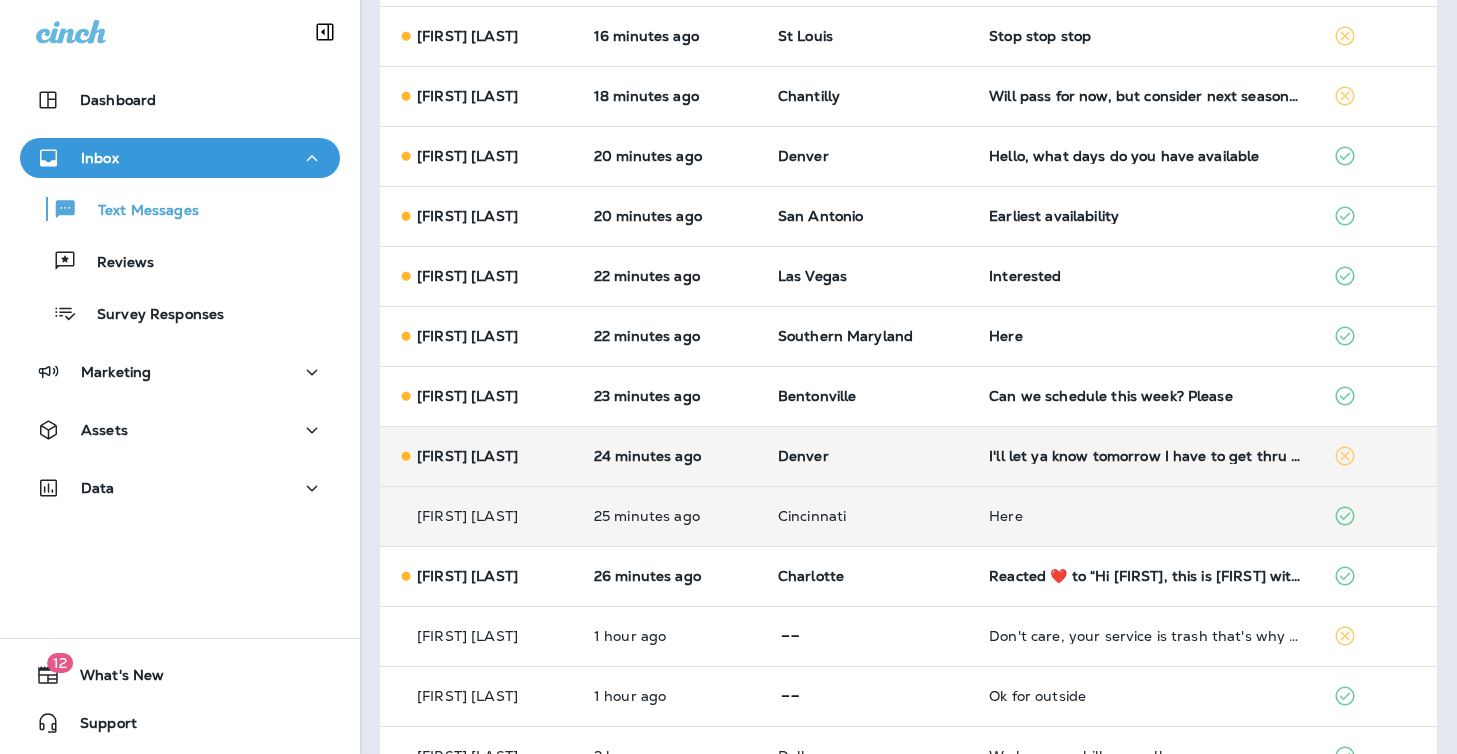 scroll, scrollTop: 799, scrollLeft: 0, axis: vertical 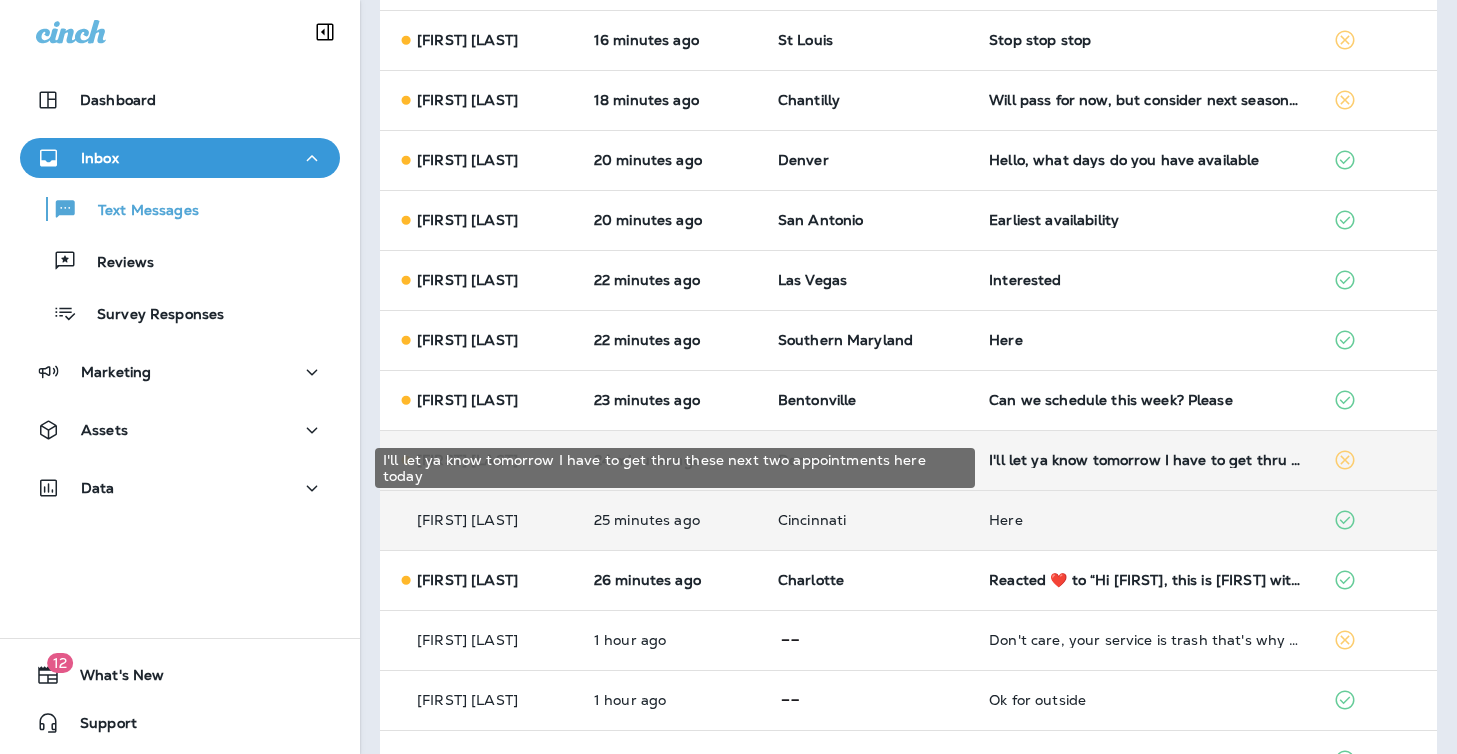 click on "I'll let ya know tomorrow I have to get thru these next two appointments here today" at bounding box center (1145, 460) 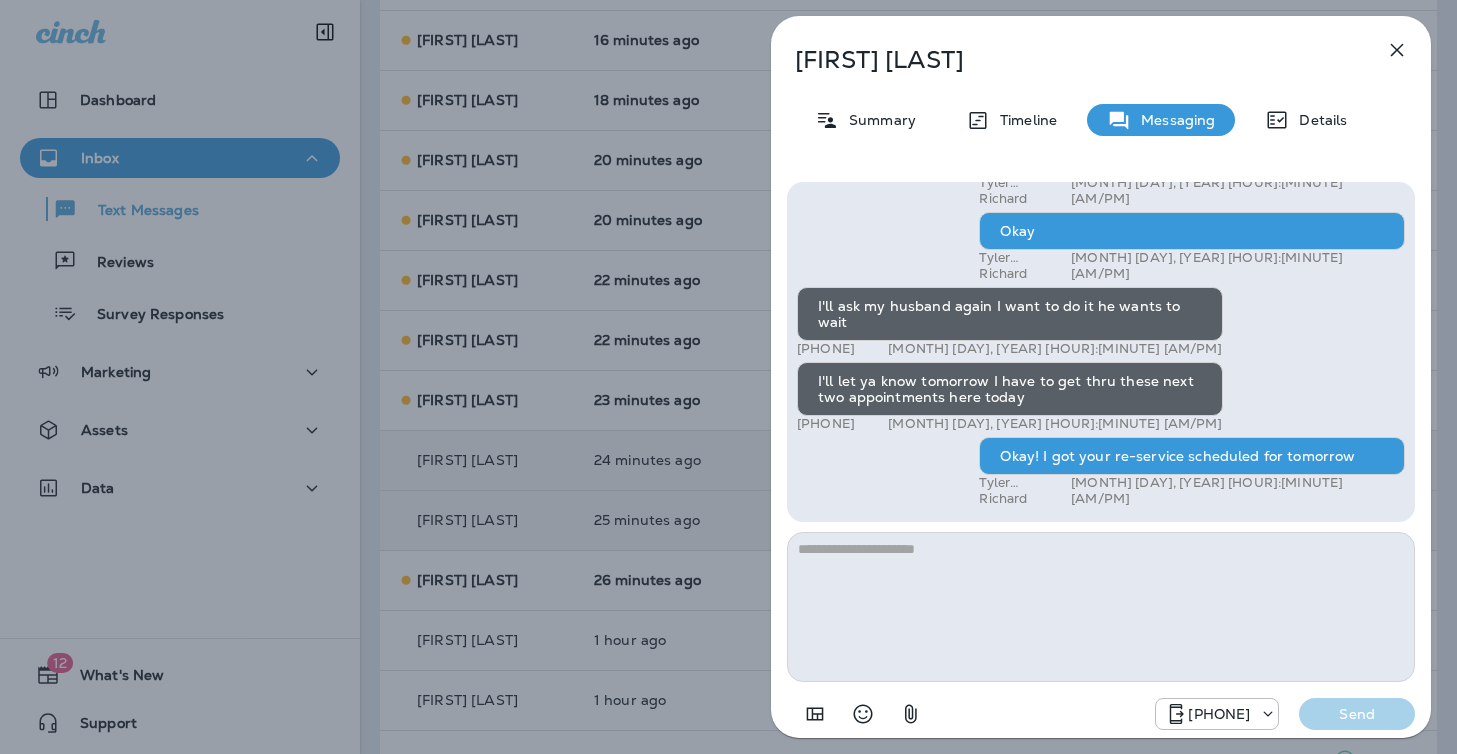 click on "[FIRST] [LAST] Summary Timeline Messaging Details Hi, [FIRST], this is [FIRST] with Moxie Pest Control. We know Summer brings out the mosquitoes—and with the Summer season here, I’d love to get you on our schedule to come help take care of that. Just reply here if you're interested, and I'll let you know the details!
Reply STOP to optout [PHONE] [MONTH] [DAY], [YEAR] [HOUR]:[MINUTE] [AM/PM] Is there an extra charge for this? [PHONE] [MONTH] [DAY], [YEAR] [HOUR]:[MINUTE] [AM/PM] [FIRST] [LAST] [MONTH] [DAY], [YEAR] [HOUR]:[MINUTE] [AM/PM] Do you want to try it once and see how it goes? [FIRST] [LAST] [MONTH] [DAY], [YEAR] [HOUR]:[MINUTE] [AM/PM] I'll talk it over with my husband & let you know!  :)  [PHONE] [MONTH] [DAY], [YEAR] [HOUR]:[MINUTE] [AM/PM] Sounds good! [FIRST] [LAST] [MONTH] [DAY], [YEAR] [HOUR]:[MINUTE] [AM/PM] Good morning! Did you guys talk over the mosquito service? [FIRST] [LAST] [MONTH] [DAY], [YEAR] [HOUR]:[MINUTE] [AM/PM] Yes actually I was going to call today we're having a bee problem on the side of our house that we need someone to take care of [PHONE] [MONTH] [DAY], [YEAR] [HOUR]:[MINUTE] [AM/PM] [PHONE] [MONTH] [DAY], [YEAR] [HOUR]:[MINUTE] [AM/PM]" at bounding box center (728, 377) 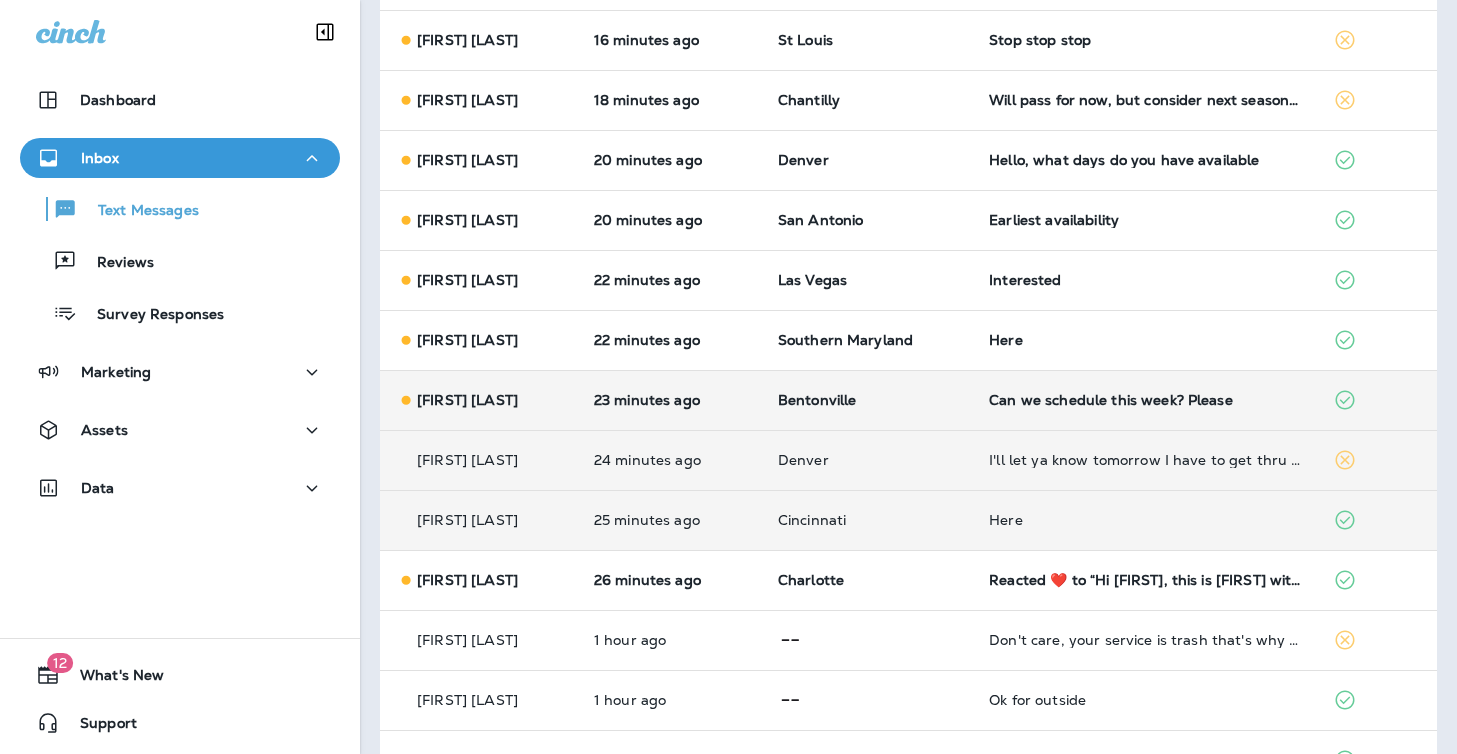 click on "Can we schedule this week? Please" at bounding box center [1145, 400] 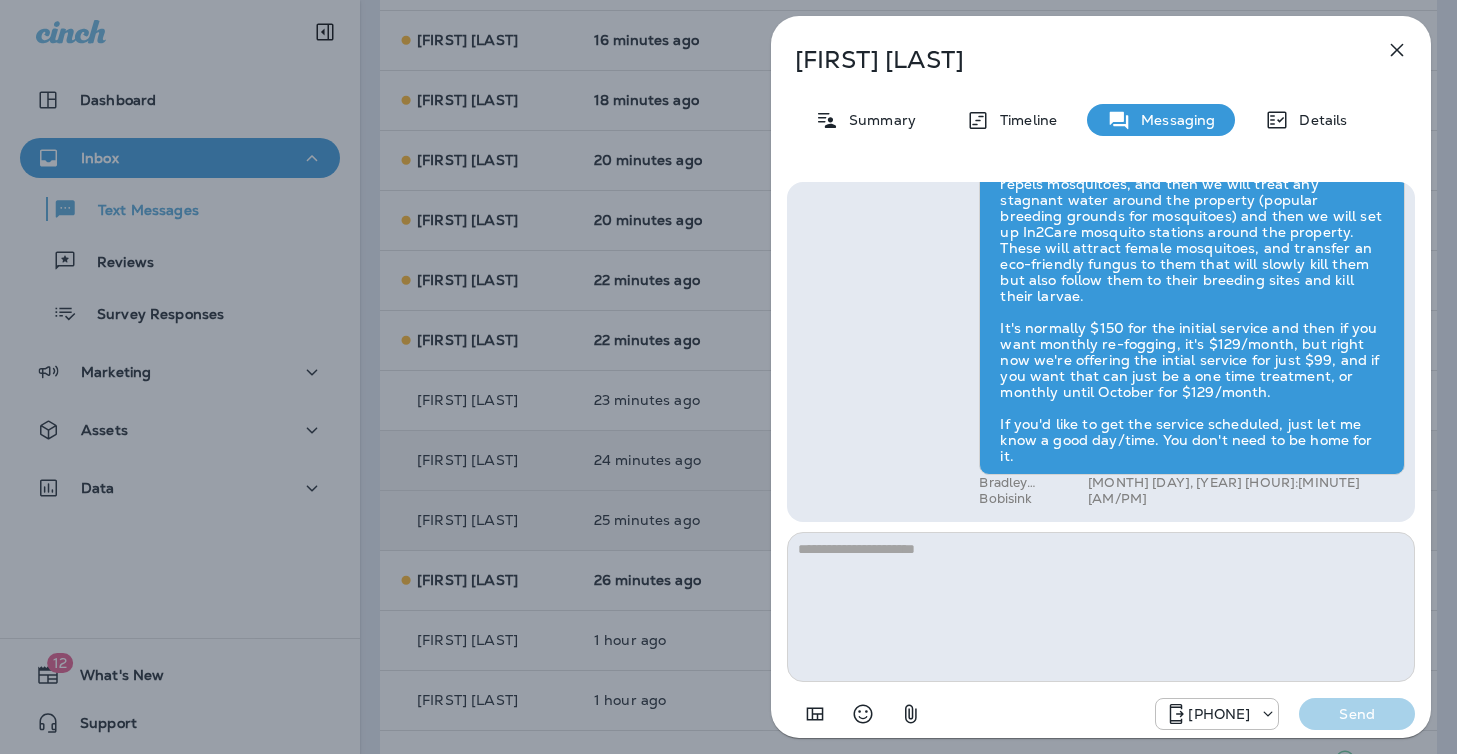 click on "Hi [FIRST], this is [FIRST] with Moxie Pest Control. We know Summer brings out the mosquitoes—and with the Summer season here, I’d love to get you on our schedule to come help take care of that. Just reply here if you're interested, and I'll let you know the details!
Reply STOP to optout [PHONE] [MONTH] [DAY], [YEAR] [HOUR]:[MINUTE] [AM/PM] Hello [FIRST], we have also observed large spiders [PHONE] [MONTH] [DAY], [YEAR] [HOUR]:[MINUTE] [AM/PM] Can we schedule this week? Please [PHONE] [MONTH] [DAY], [YEAR] [HOUR]:[MINUTE] [AM/PM] [FIRST] [LAST] [MONTH] [DAY], [YEAR] [HOUR]:[MINUTE] [AM/PM]" at bounding box center [1101, 148] 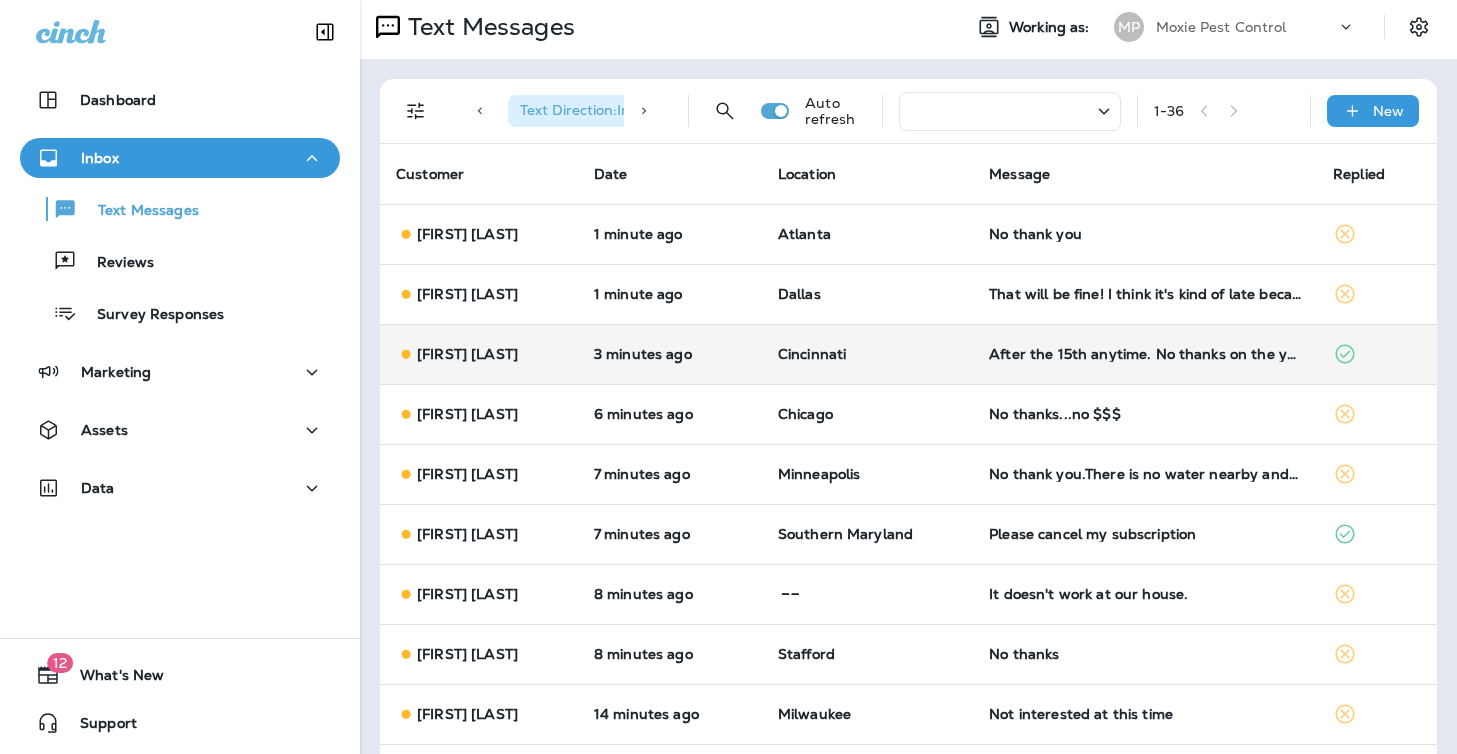 scroll, scrollTop: 0, scrollLeft: 0, axis: both 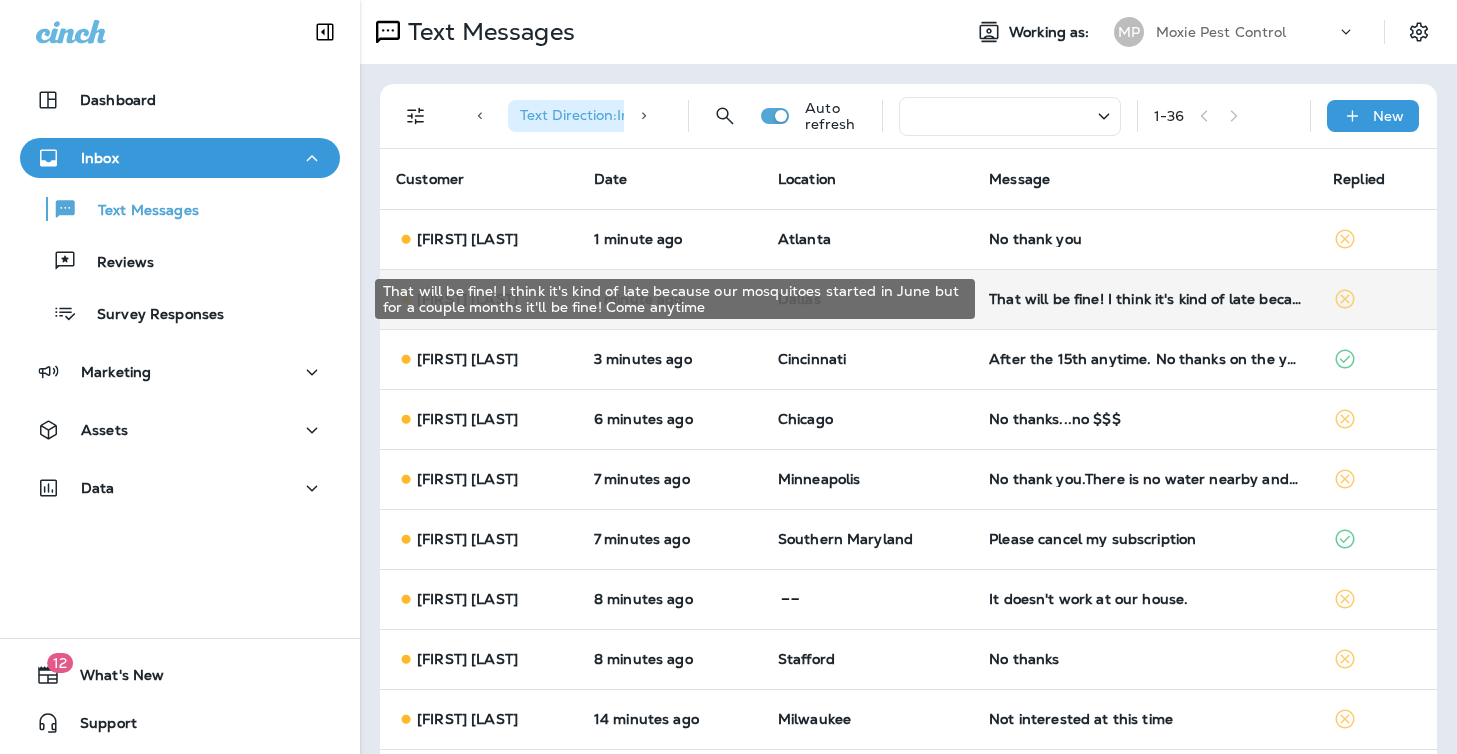 click on "That will be fine! I think it's kind of late because our mosquitoes started in June but for a couple months it'll be fine! Come anytime" at bounding box center (1145, 299) 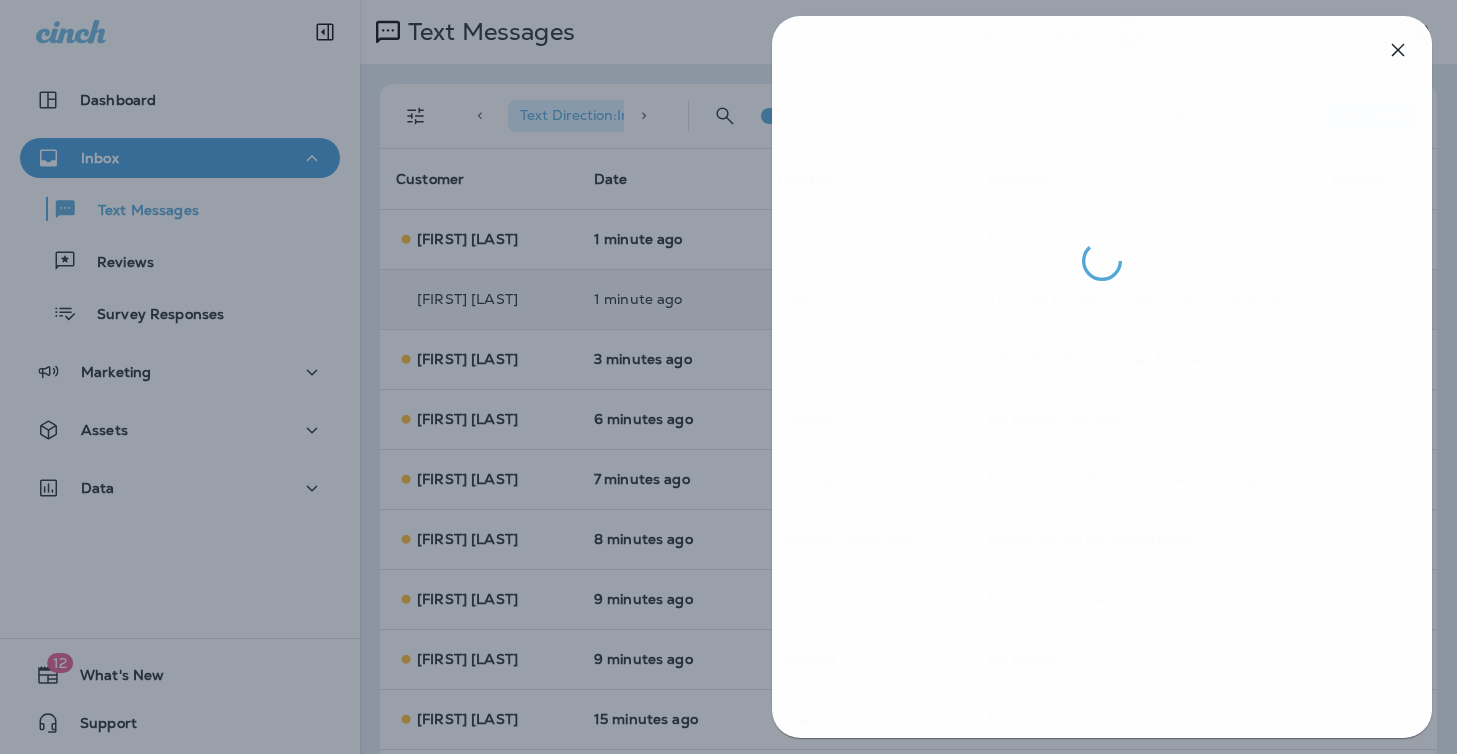 click at bounding box center (729, 377) 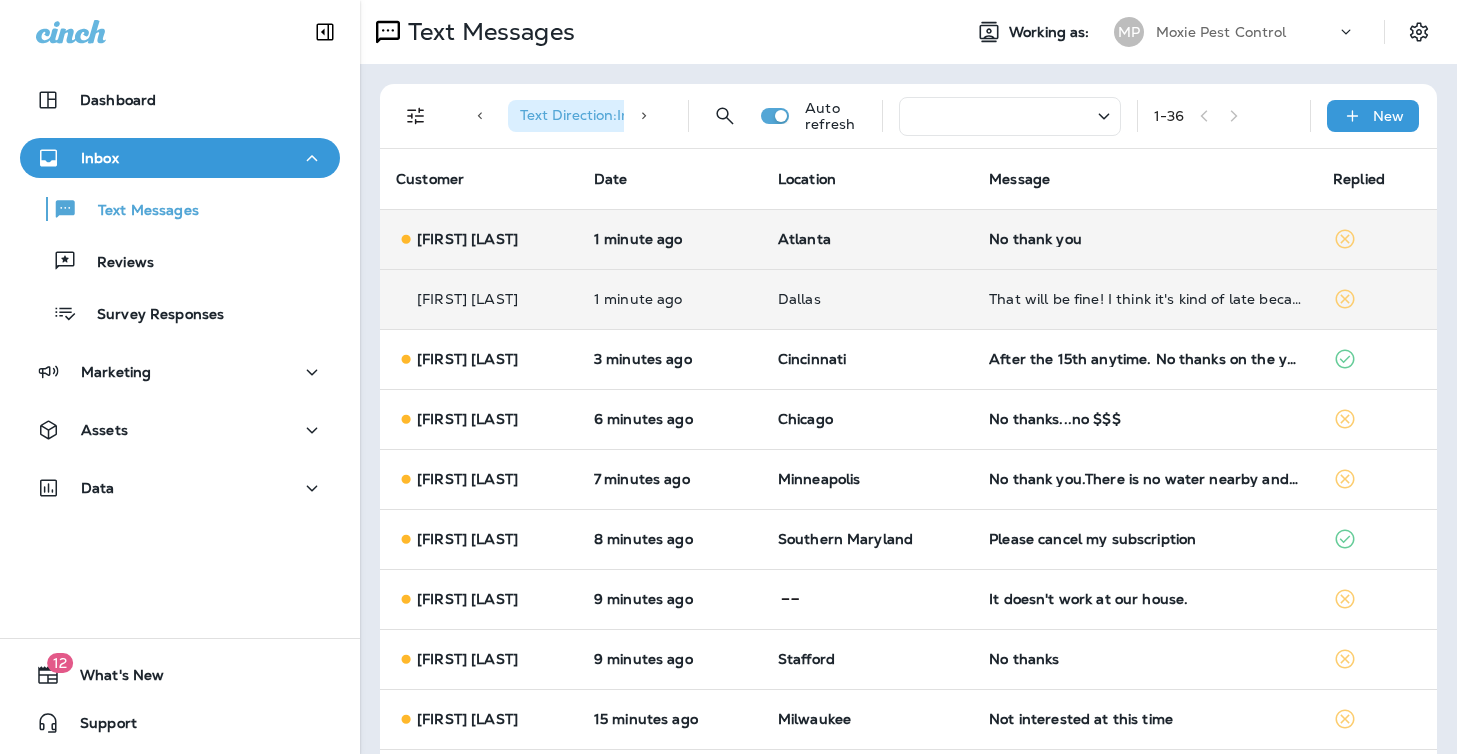 click on "No thank you" at bounding box center (1145, 239) 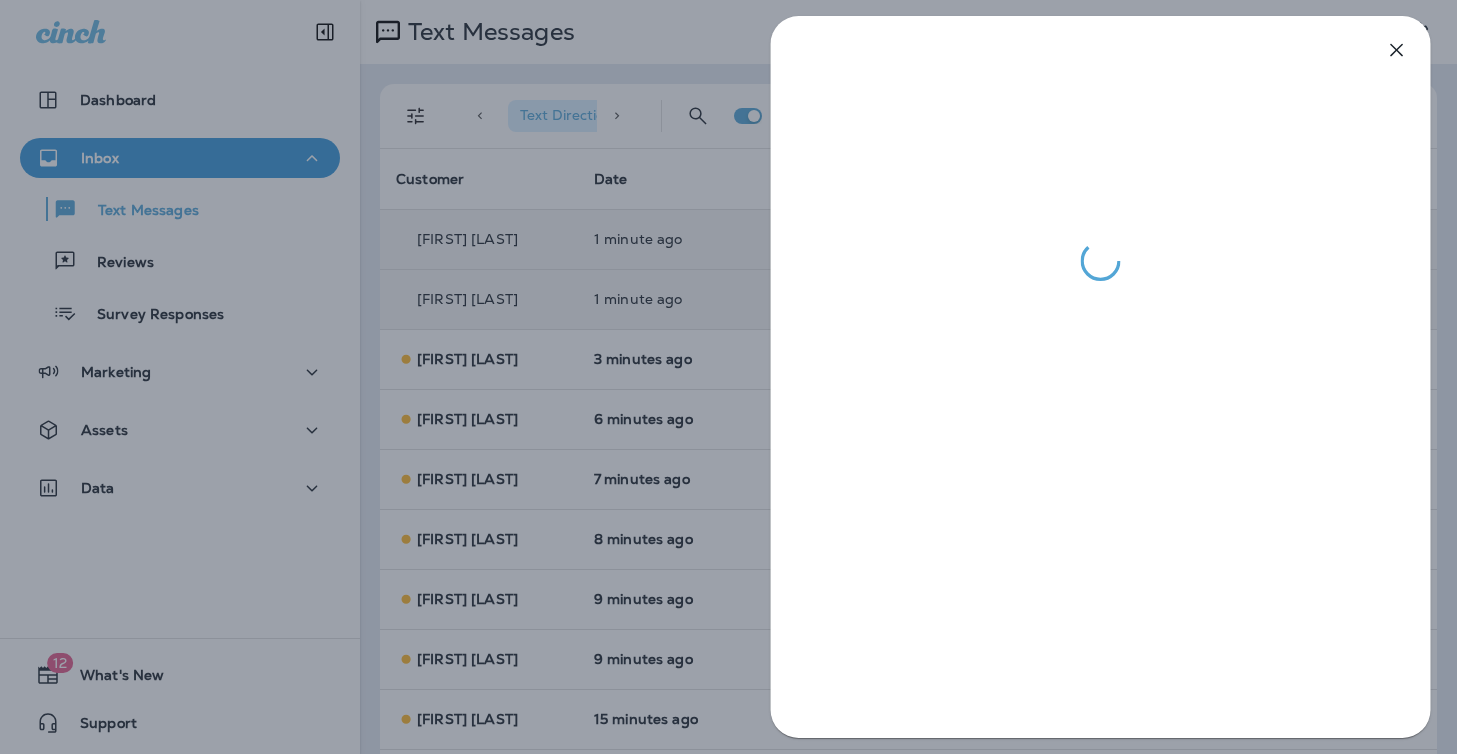 click at bounding box center (728, 377) 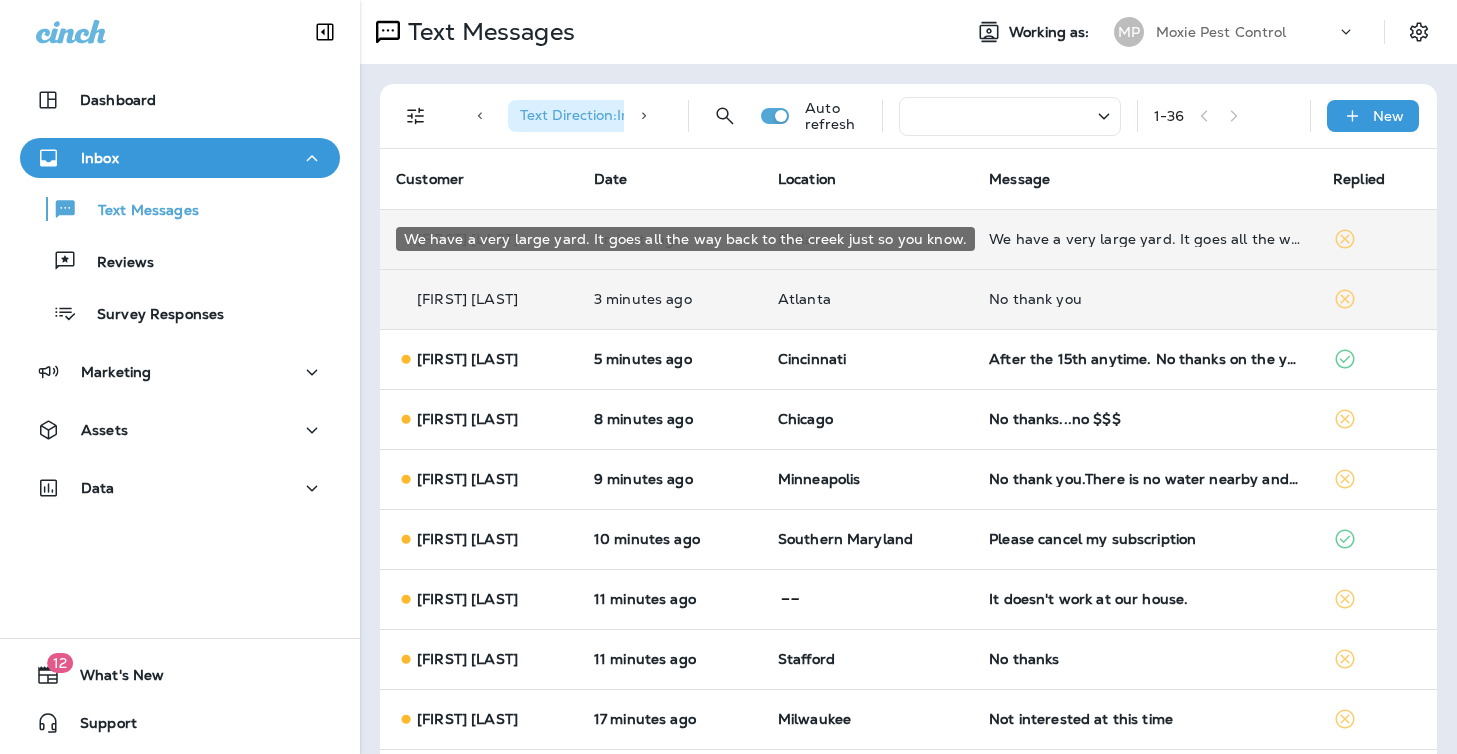 click on "We have a very large yard. It goes all the way back to the creek just so you know." at bounding box center [1145, 239] 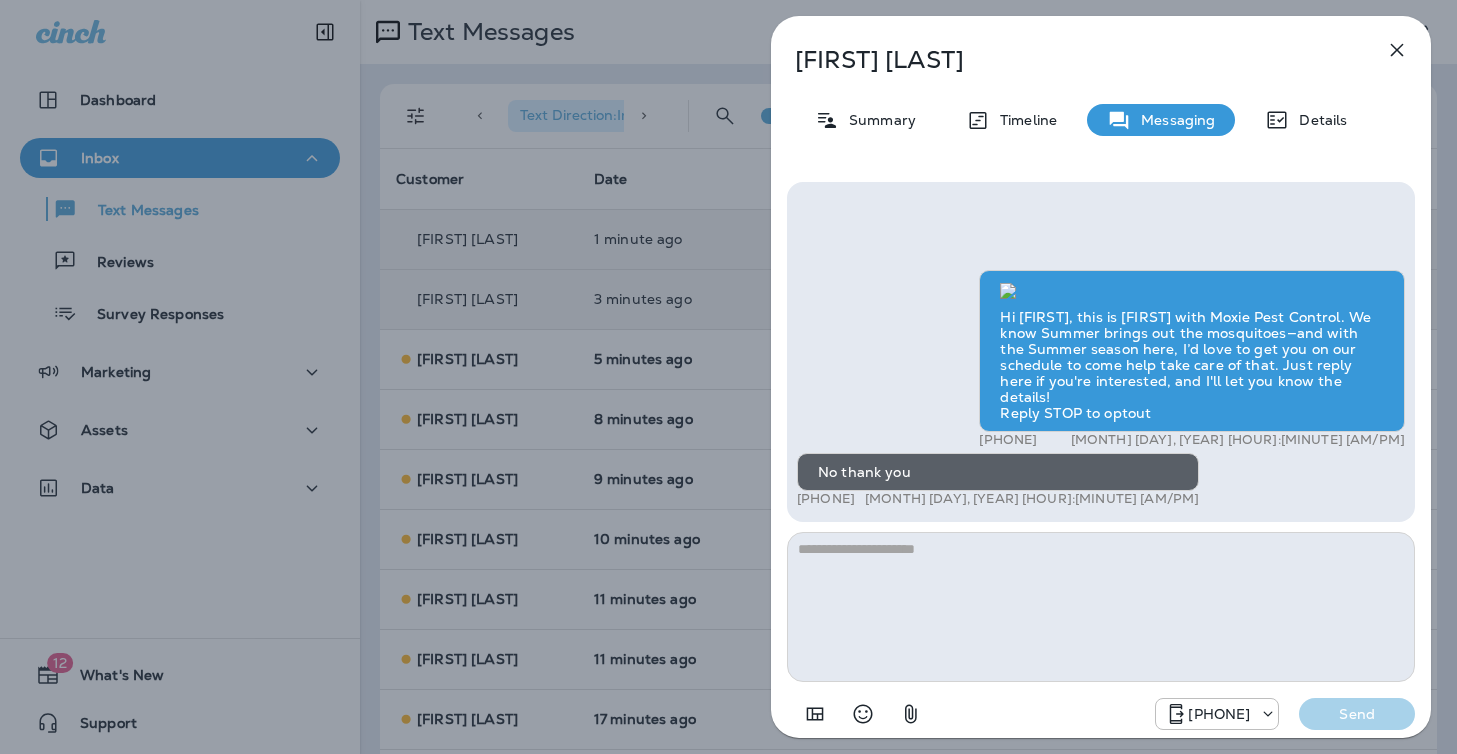 scroll, scrollTop: 1, scrollLeft: 0, axis: vertical 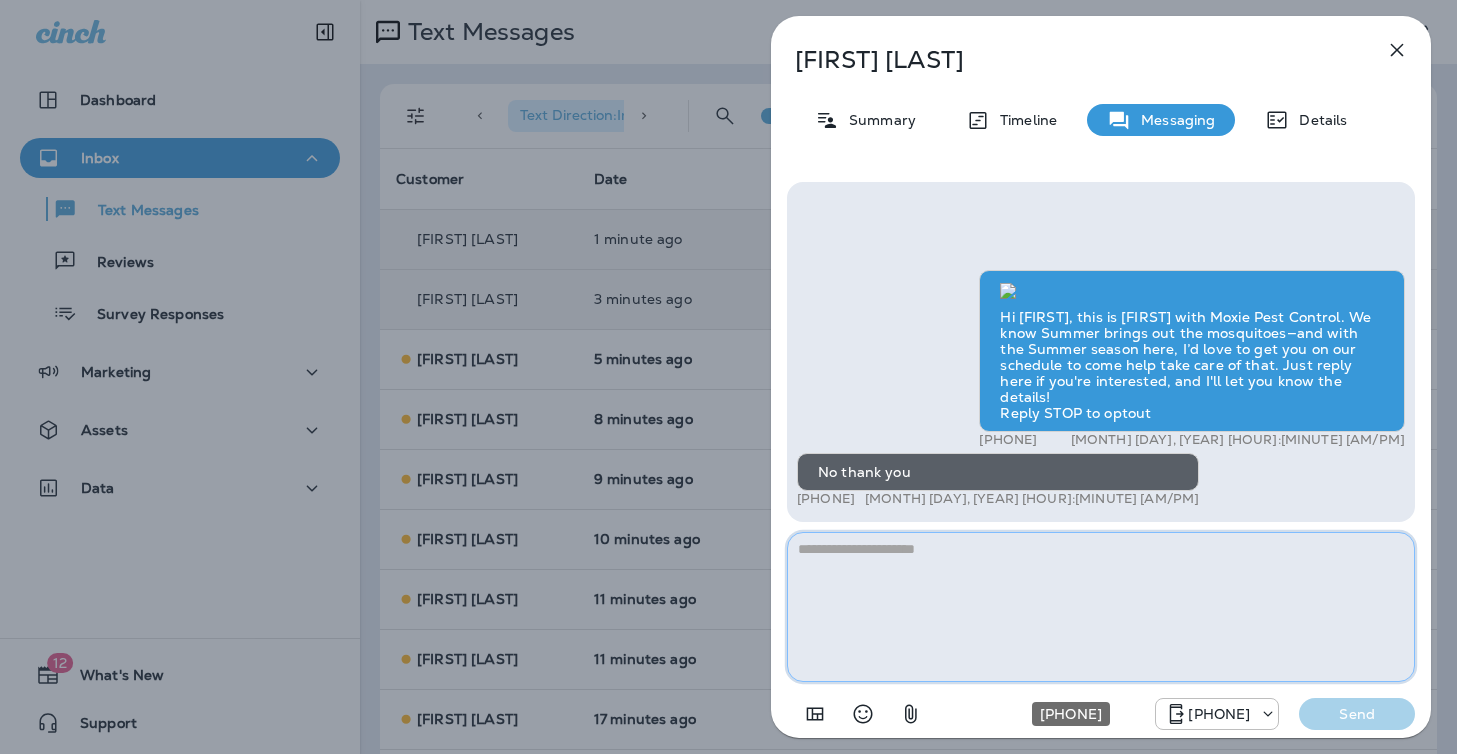 paste on "**********" 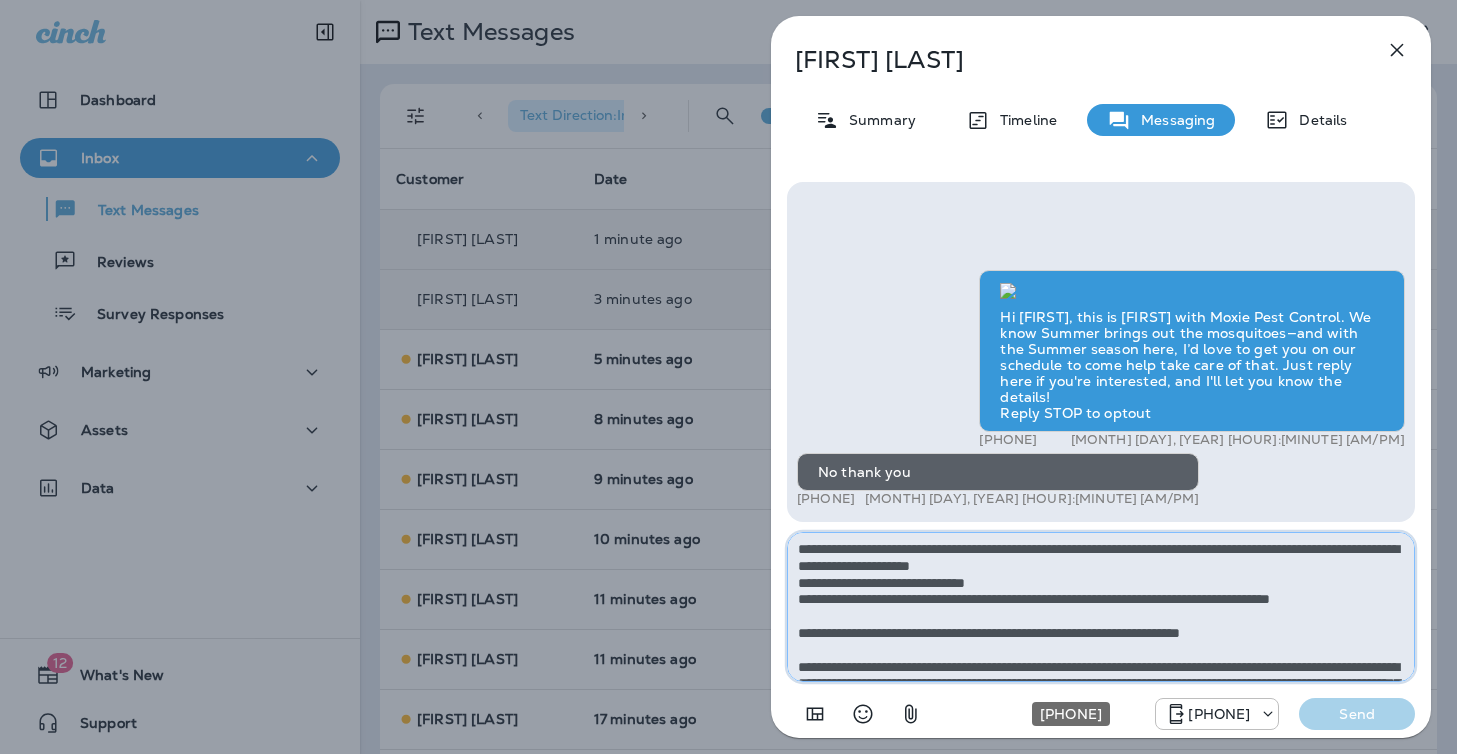 scroll, scrollTop: 145, scrollLeft: 0, axis: vertical 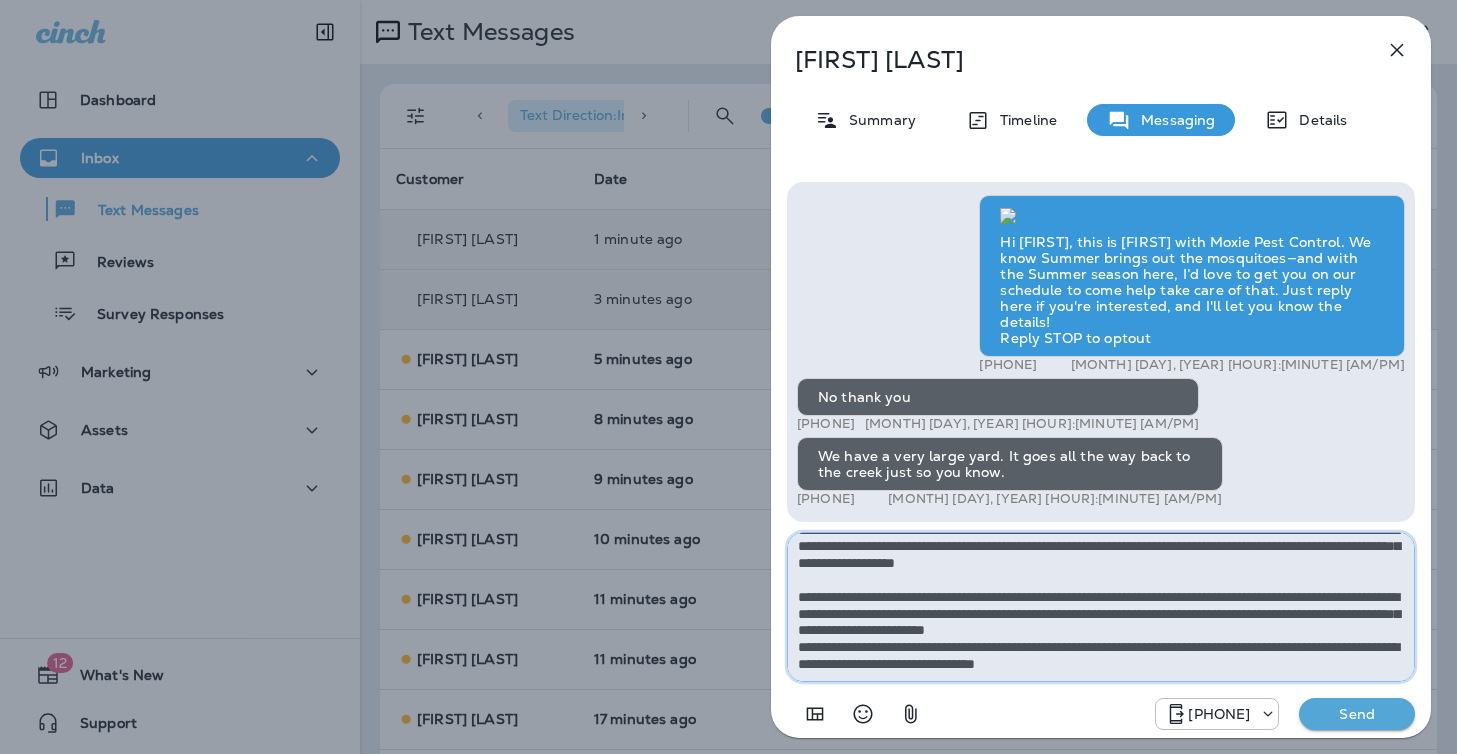 type on "**********" 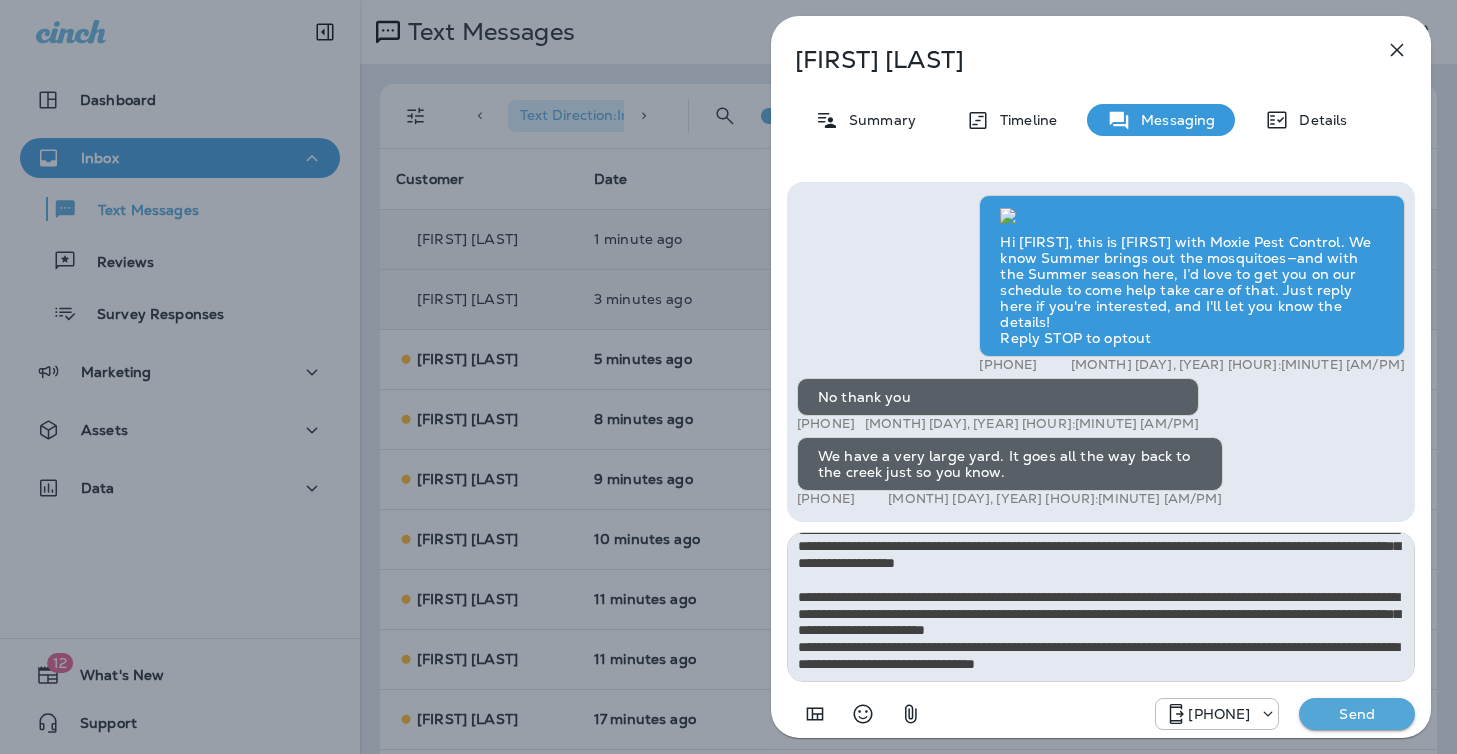 drag, startPoint x: 1338, startPoint y: 705, endPoint x: 1172, endPoint y: 412, distance: 336.7566 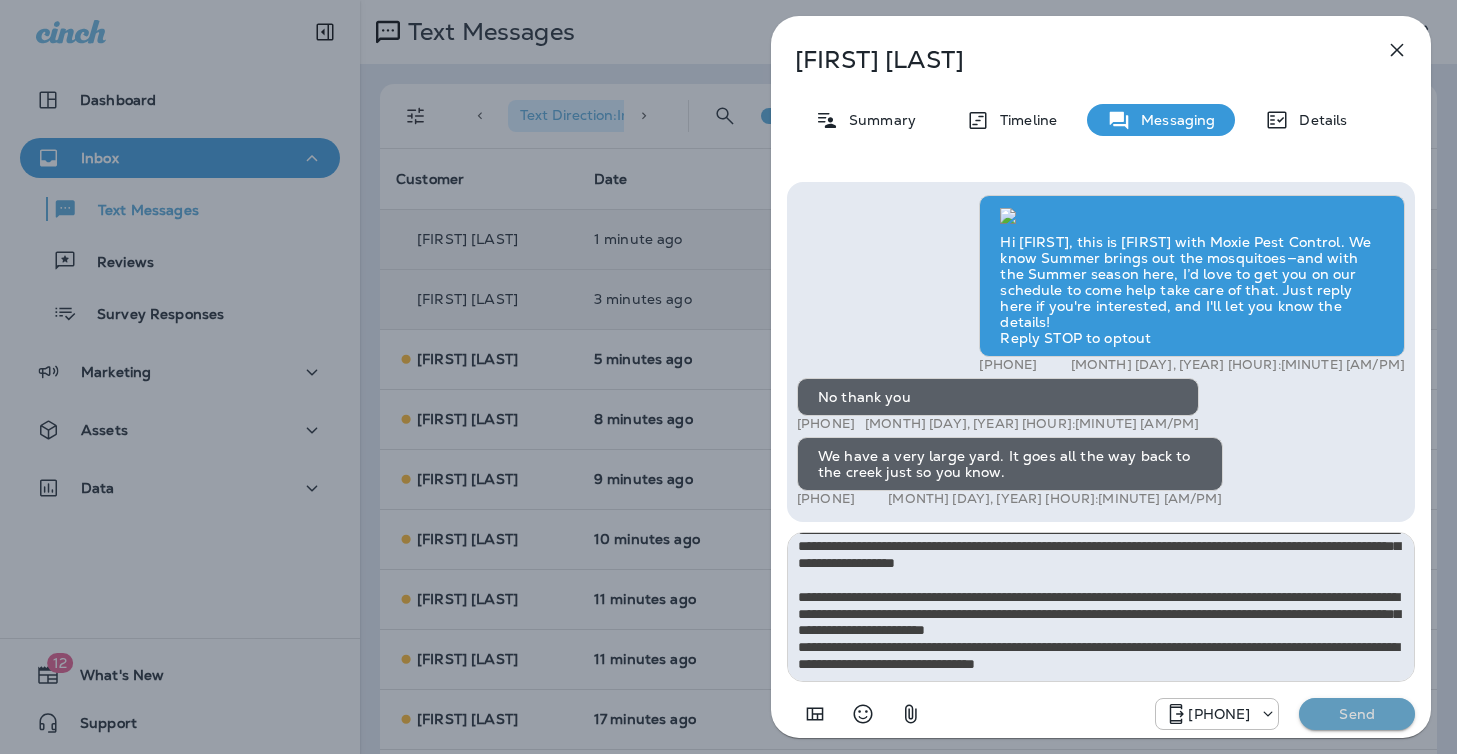 click on "Send" at bounding box center (1357, 714) 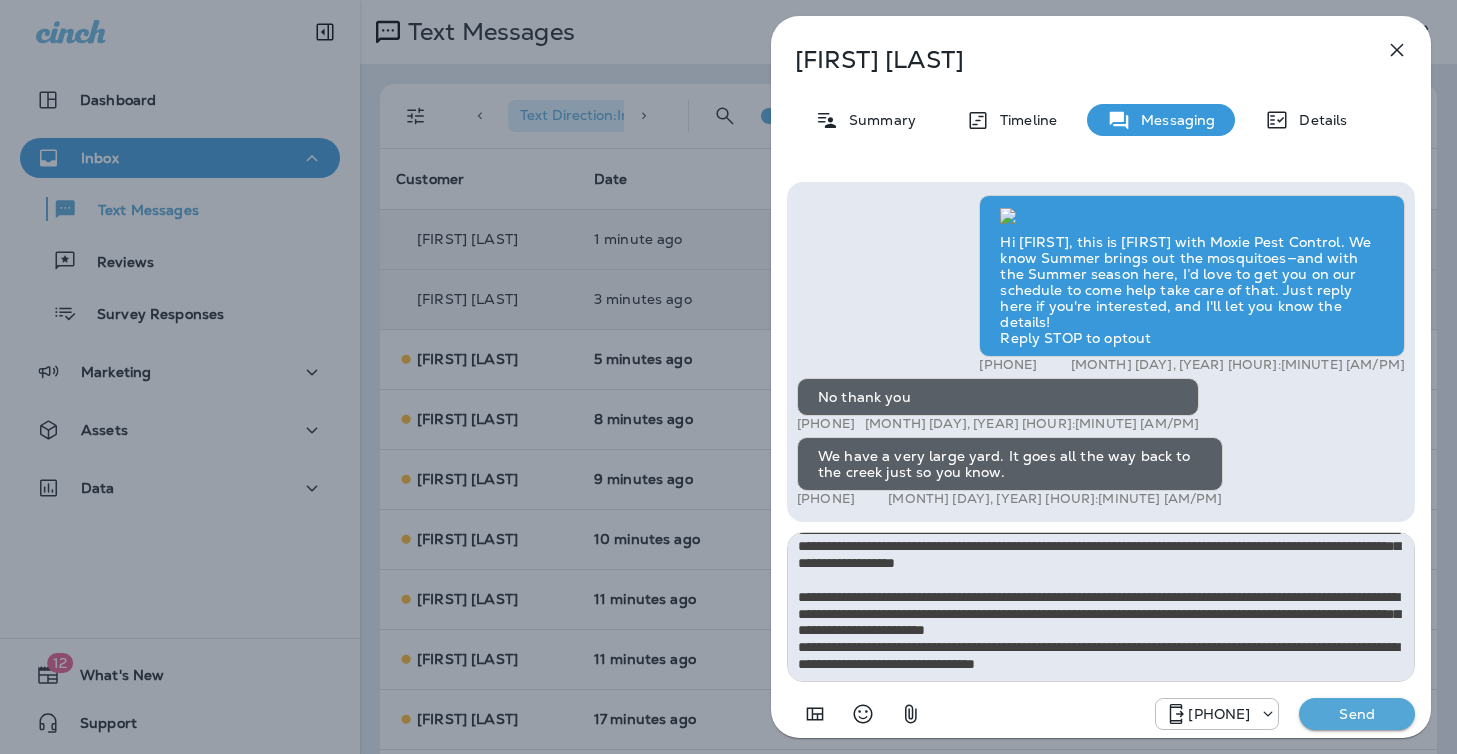 type 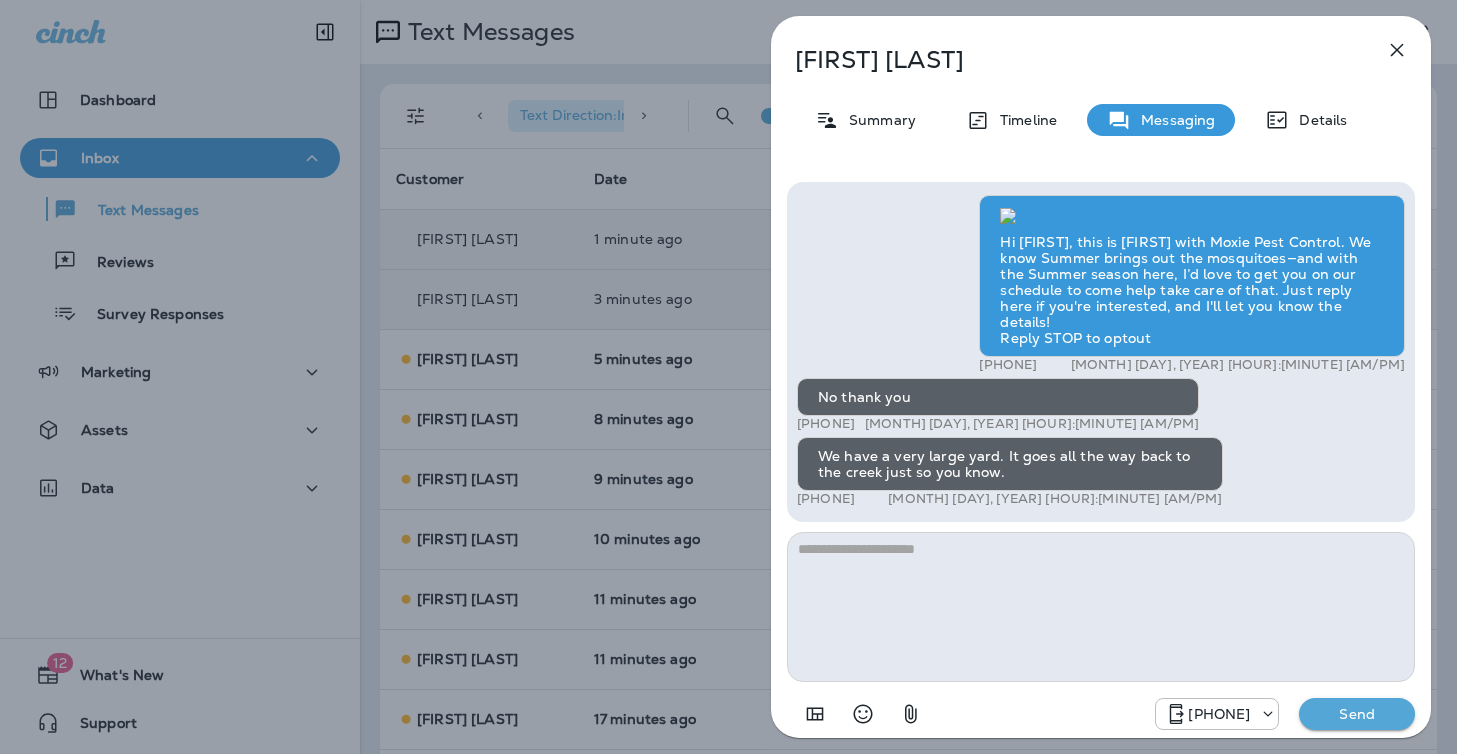 scroll, scrollTop: -442, scrollLeft: 0, axis: vertical 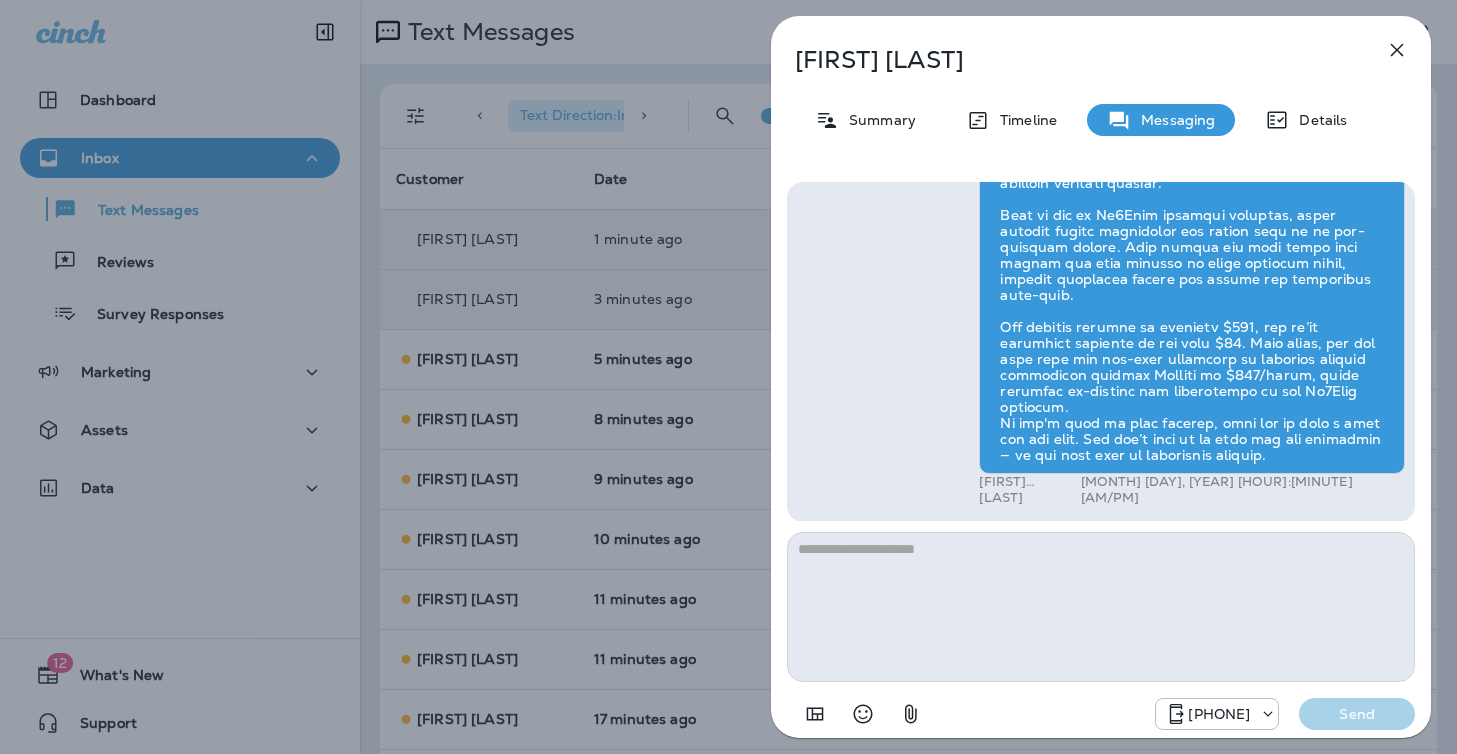 click on "[FIRST] [LAST] Summary Timeline Messaging Details Hi [FIRST], this is [FIRST] with Moxie Pest Control. We know Summer brings out the mosquitoes—and with the Summer season here, I’d love to get you on our schedule to come help take care of that. Just reply here if you're interested, and I'll let you know the details!
Reply STOP to optout [PHONE] [MONTH] [DAY], [YEAR] [HOUR]:[MINUTE] [AM/PM] No thank you [PHONE] [MONTH] [DAY], [YEAR] [HOUR]:[MINUTE] [AM/PM] We have a very large yard. It goes all the way back to the creek just so you know. [PHONE] [MONTH] [DAY], [YEAR] [HOUR]:[MINUTE] [AM/PM] [FIRST] [LAST] [MONTH] [DAY], [YEAR] [HOUR]:[MINUTE] [AM/PM] [PHONE] Send" at bounding box center (728, 377) 